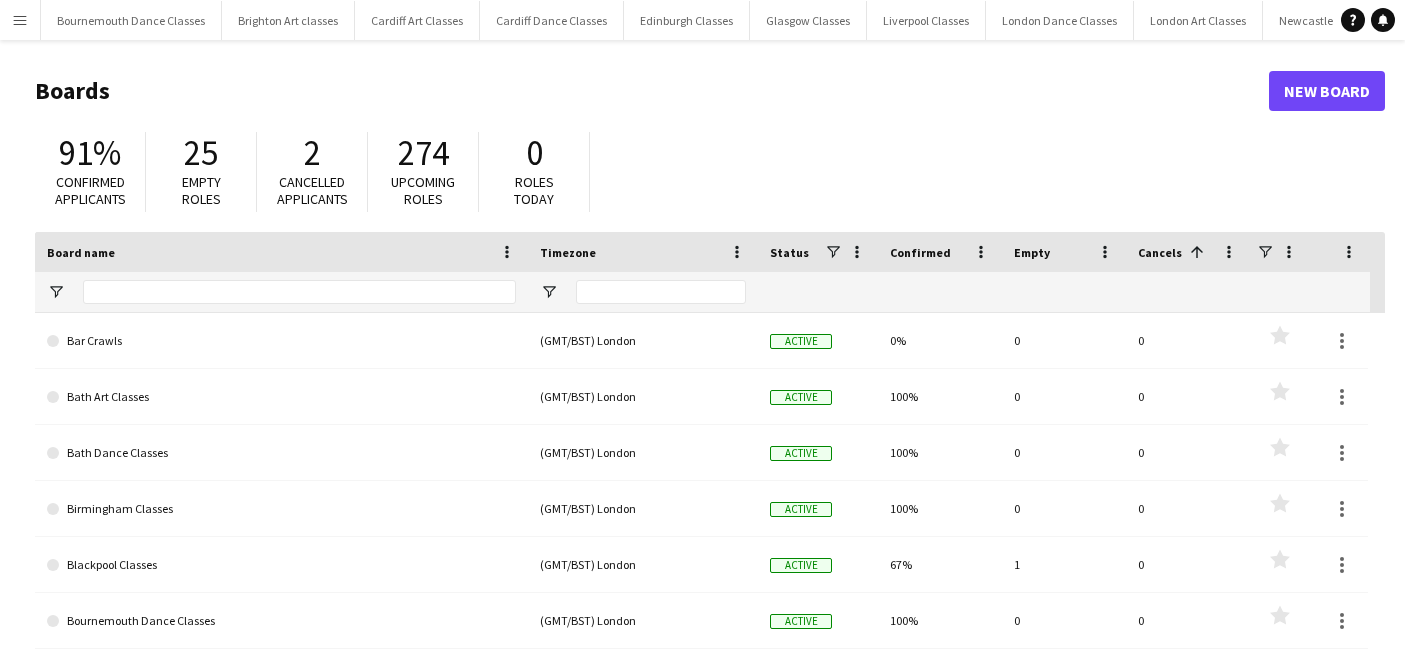 scroll, scrollTop: 0, scrollLeft: 0, axis: both 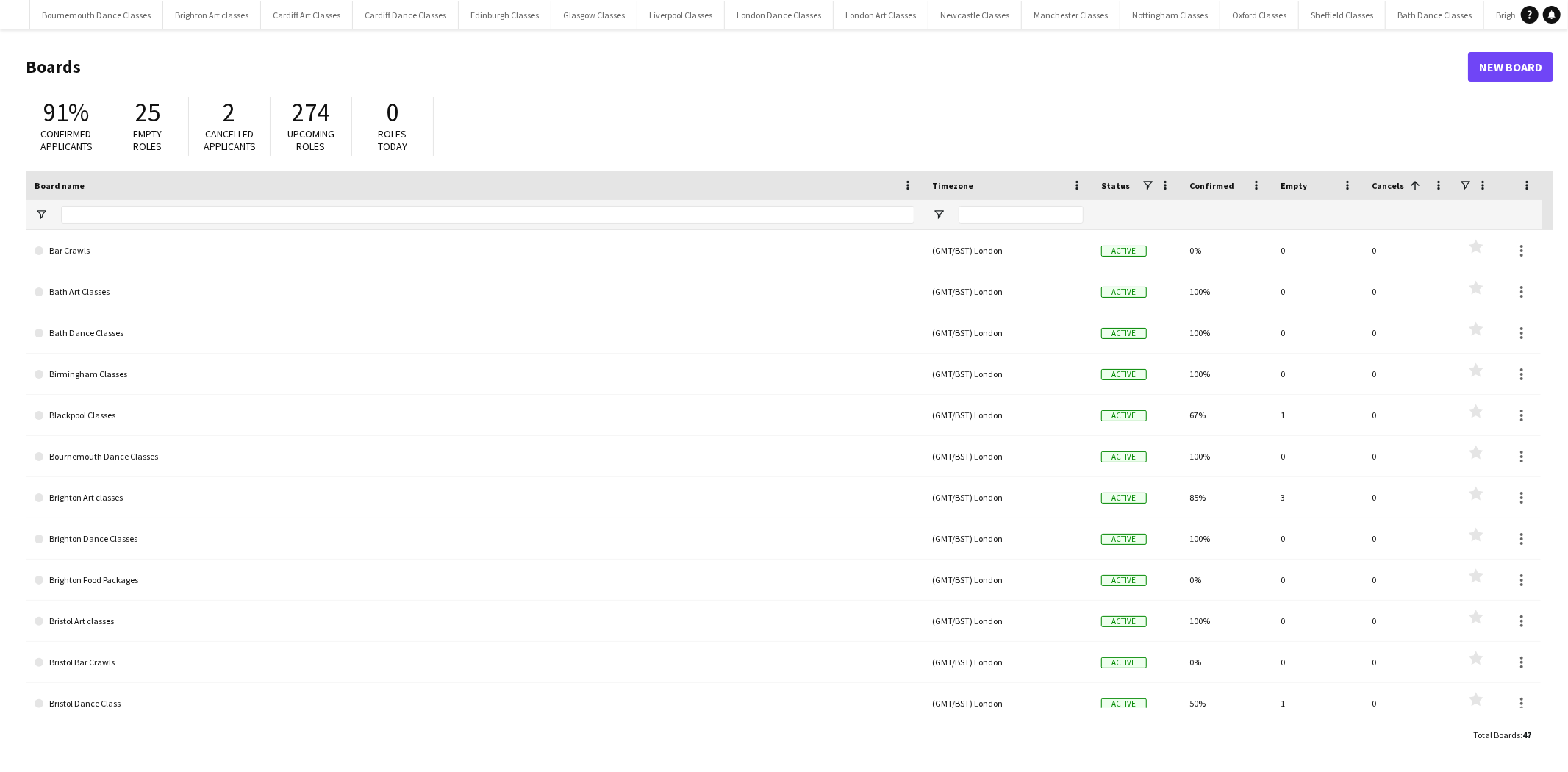 click on "Menu" at bounding box center (15, 15) 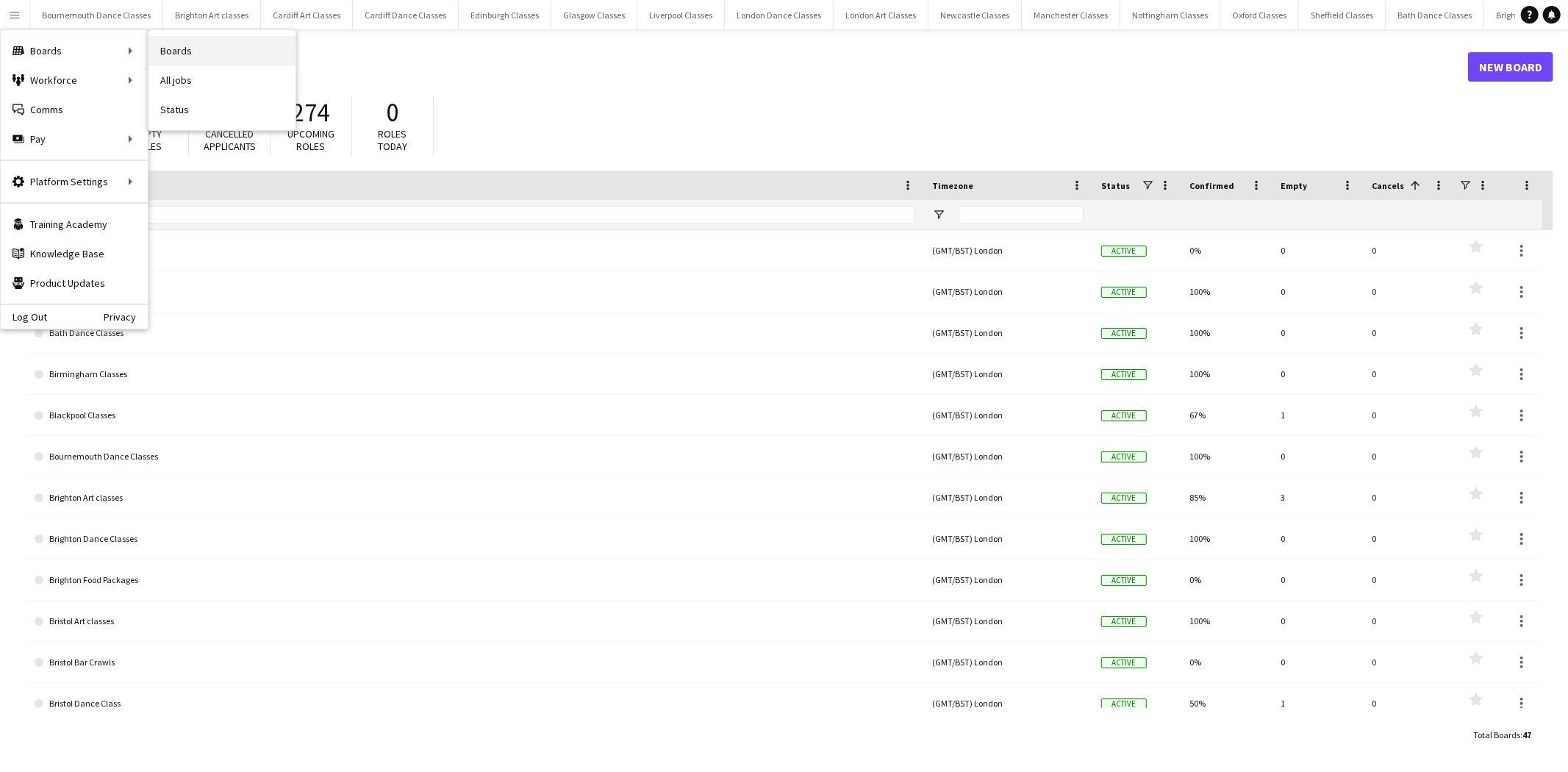 click on "Boards" at bounding box center [222, 51] 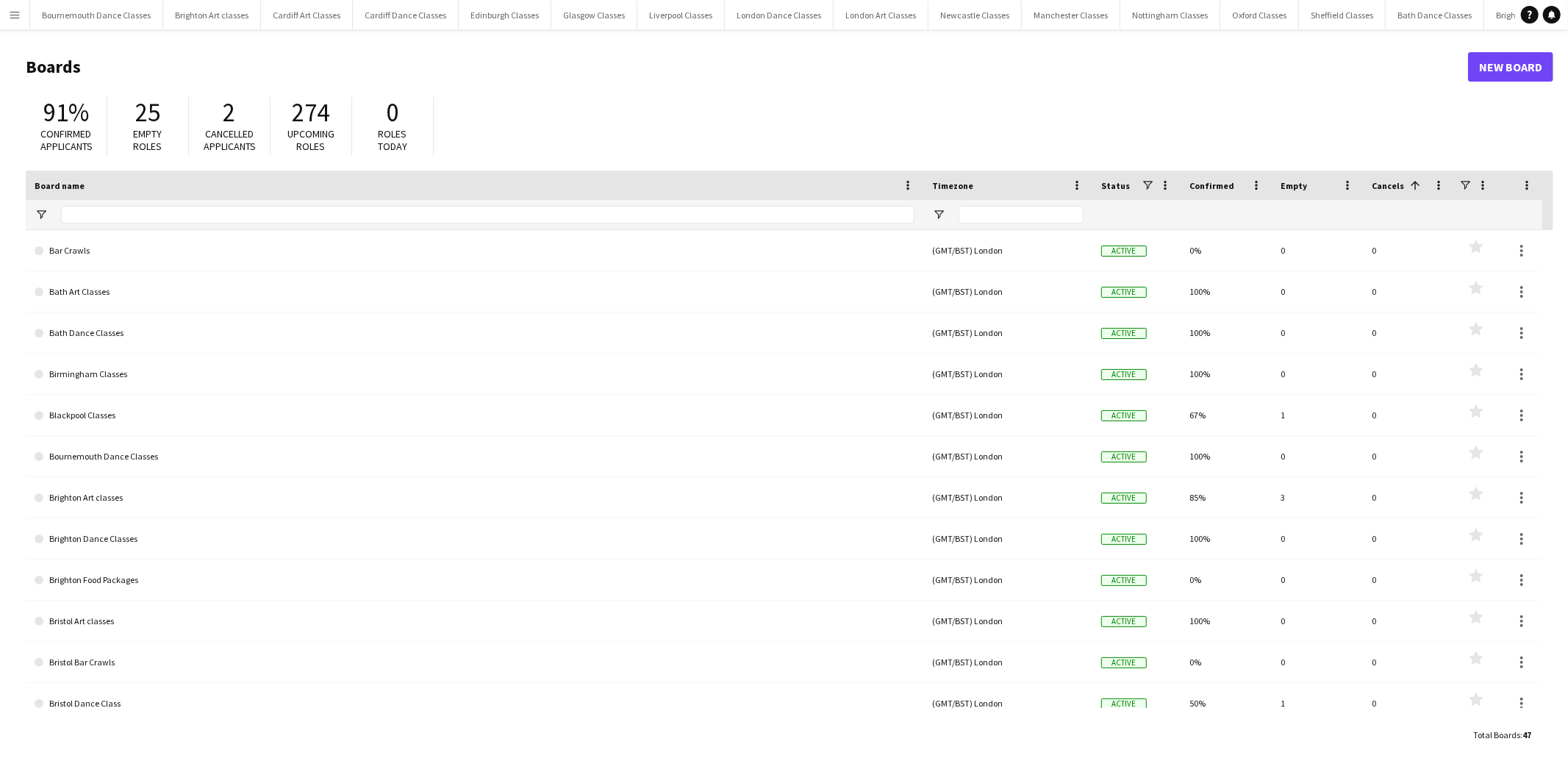 click on "Menu" at bounding box center [15, 15] 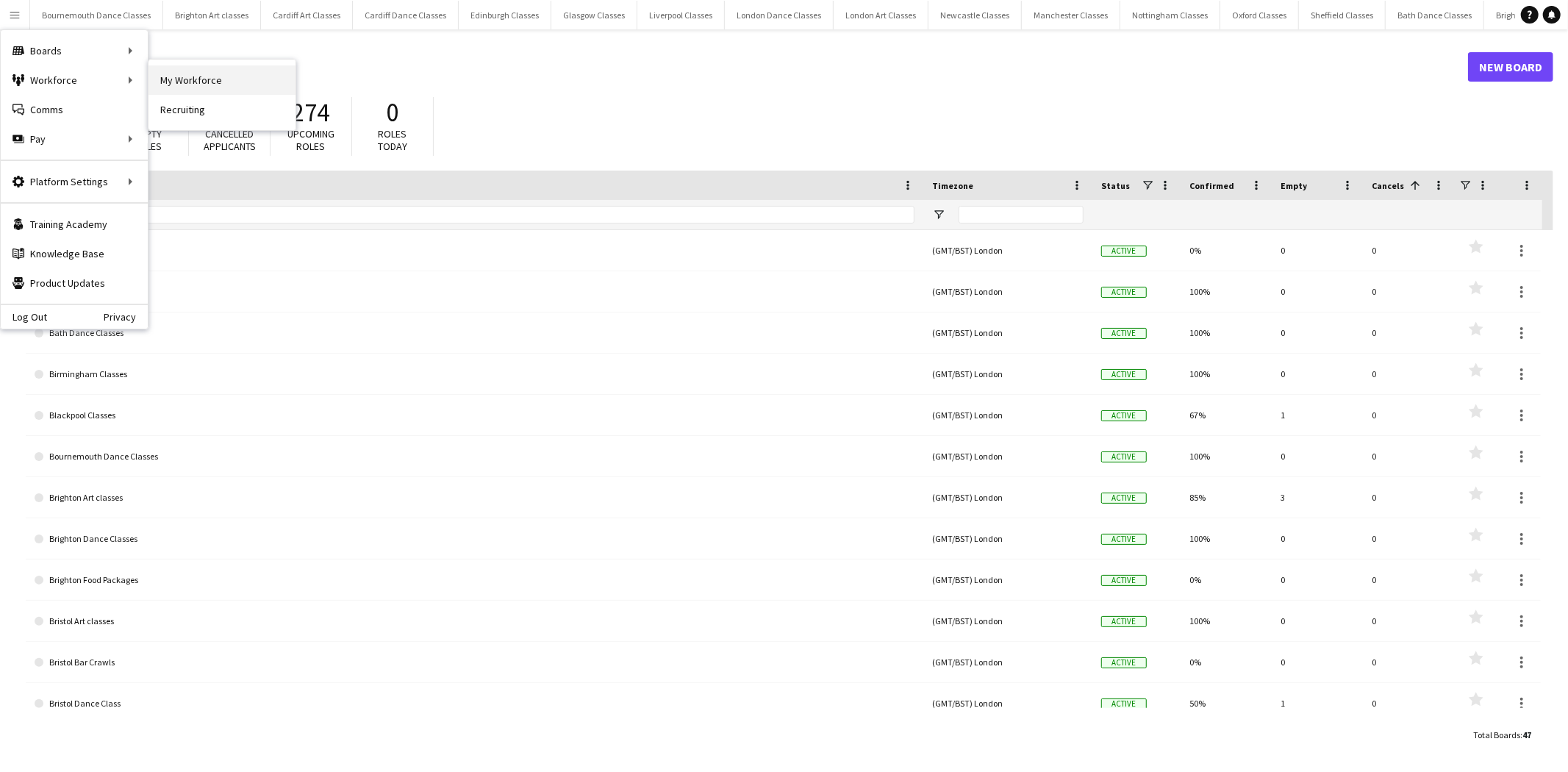 click on "My Workforce" at bounding box center [222, 80] 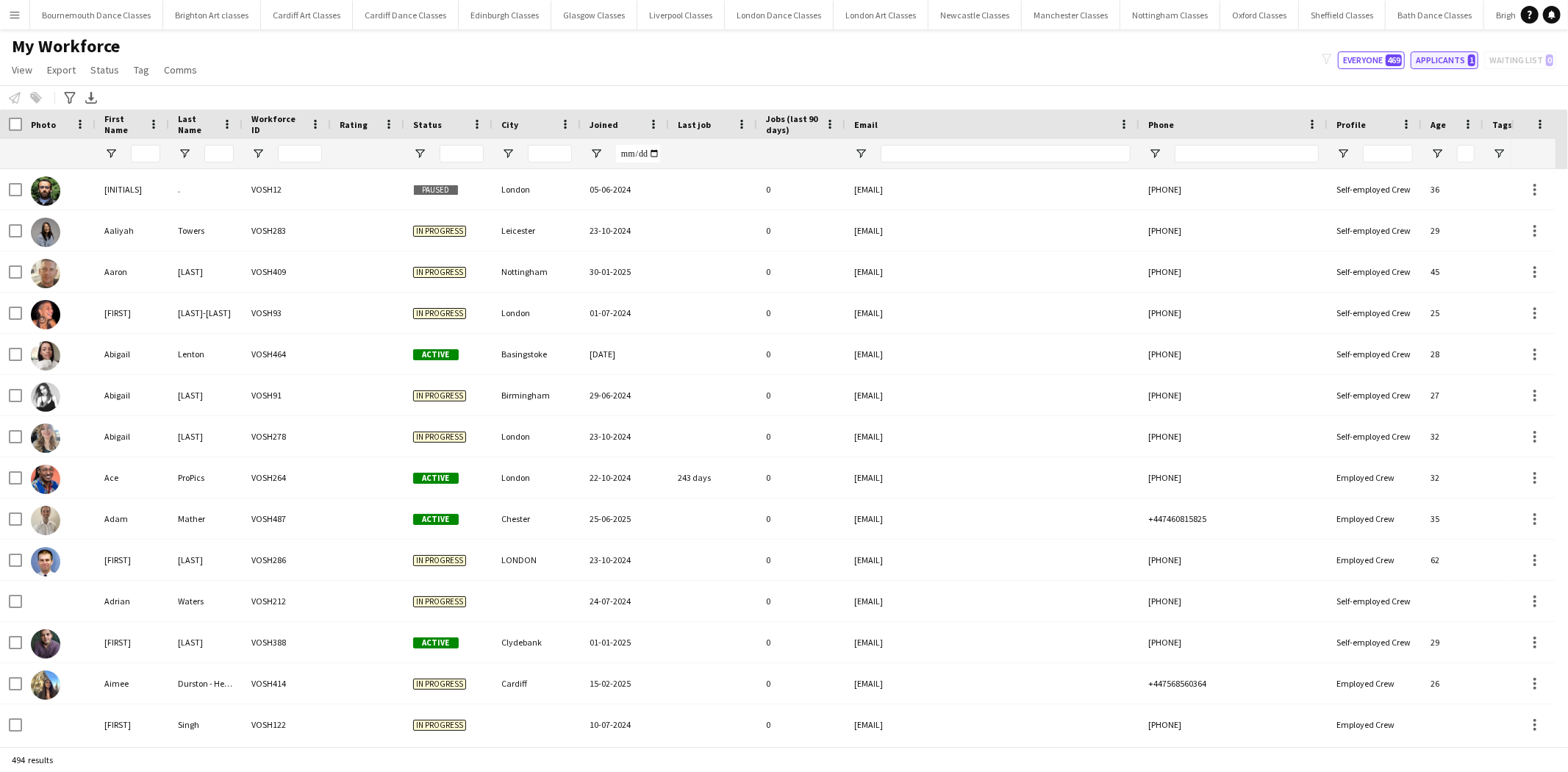 click on "Applicants   1" 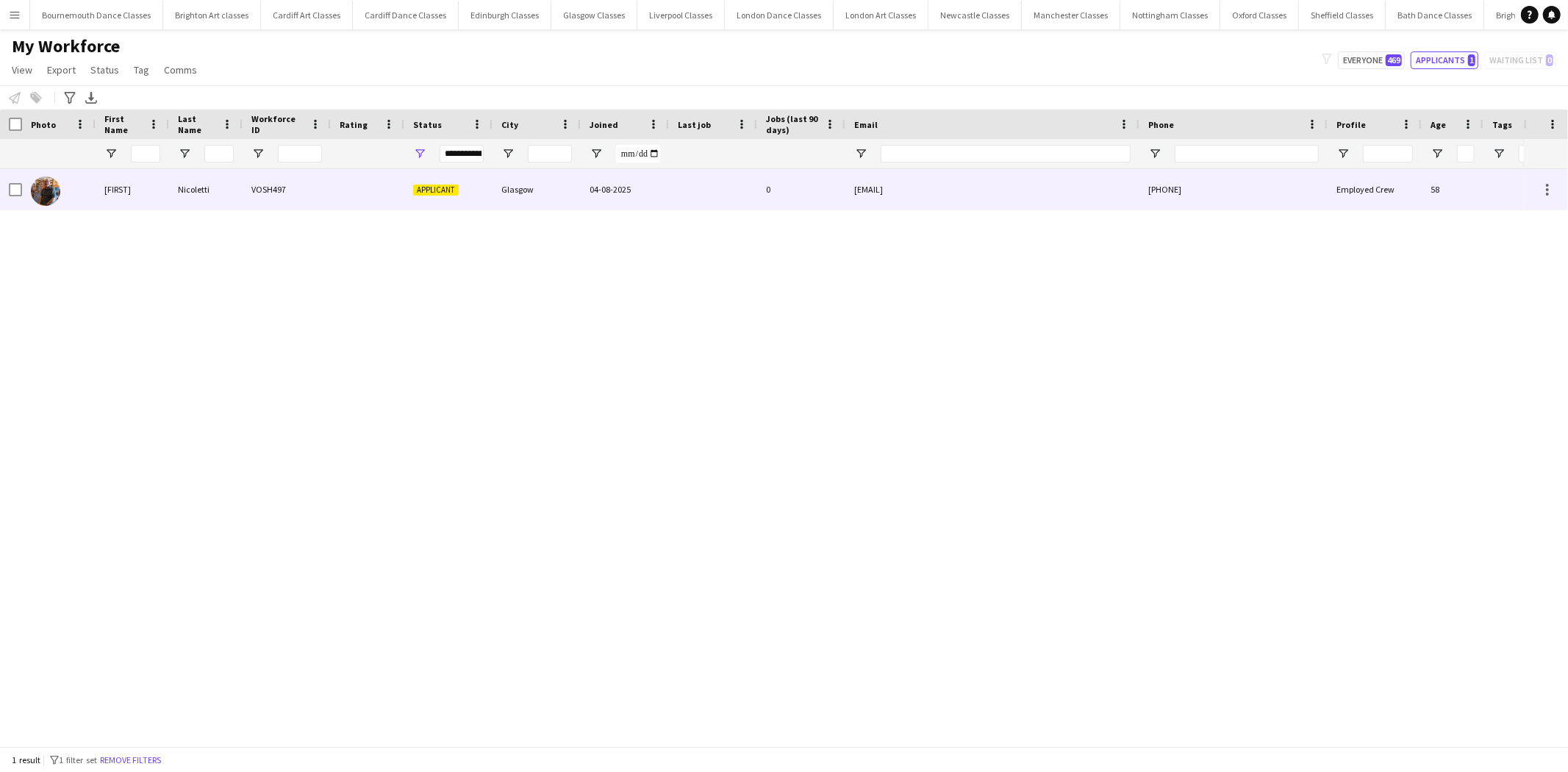 click on "VOSH497" at bounding box center (287, 189) 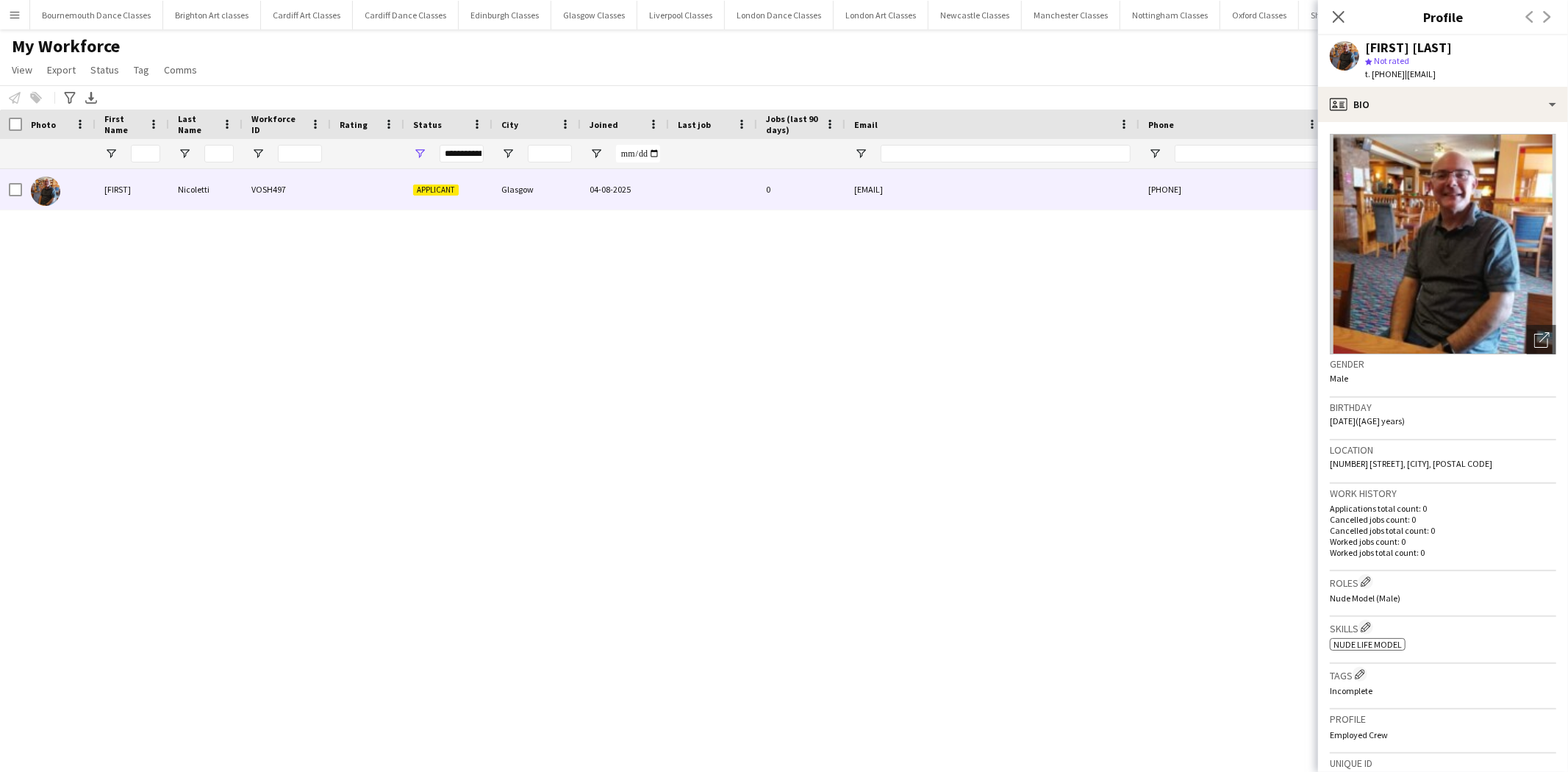 scroll, scrollTop: 283, scrollLeft: 0, axis: vertical 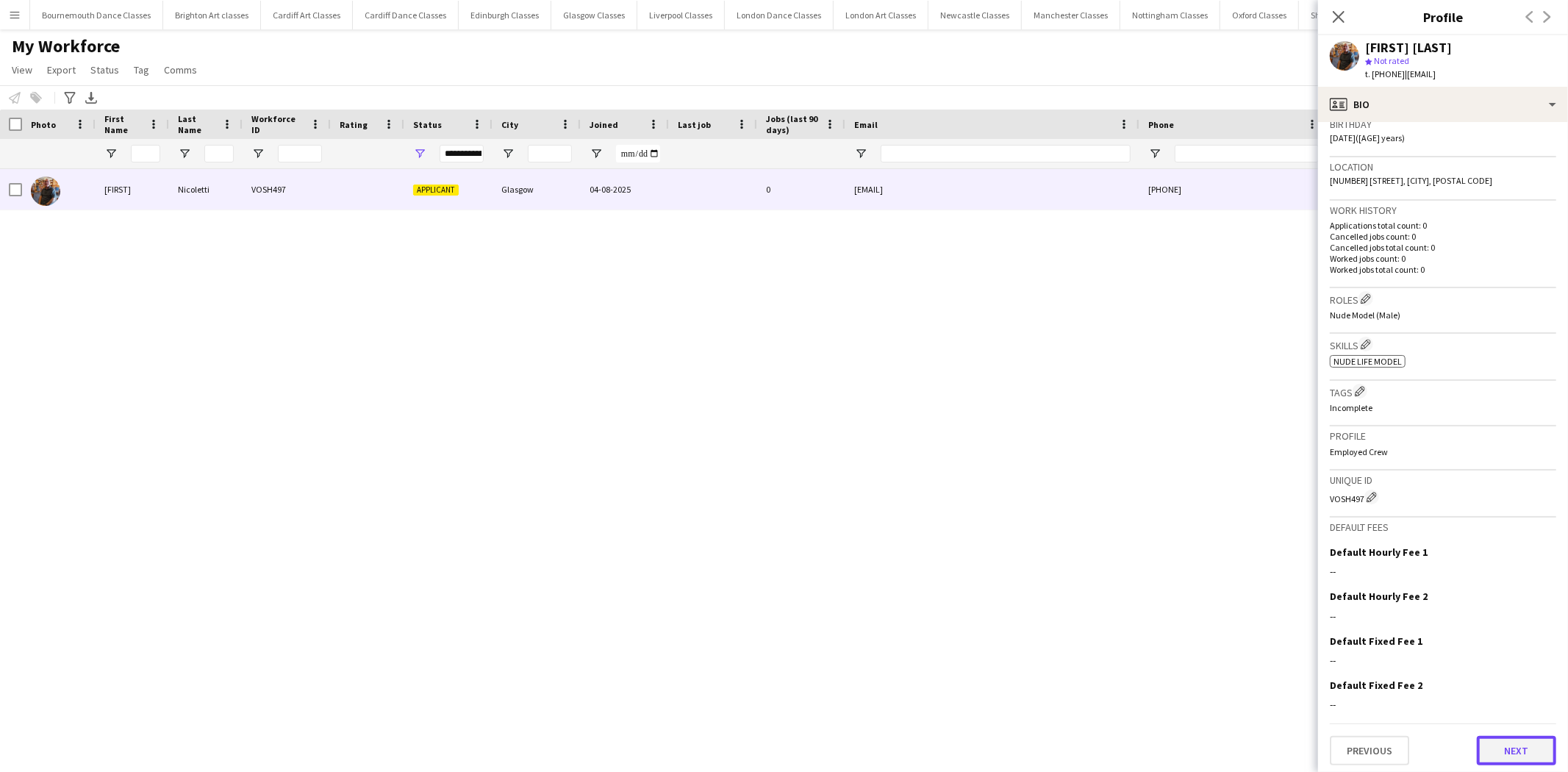 click on "Next" 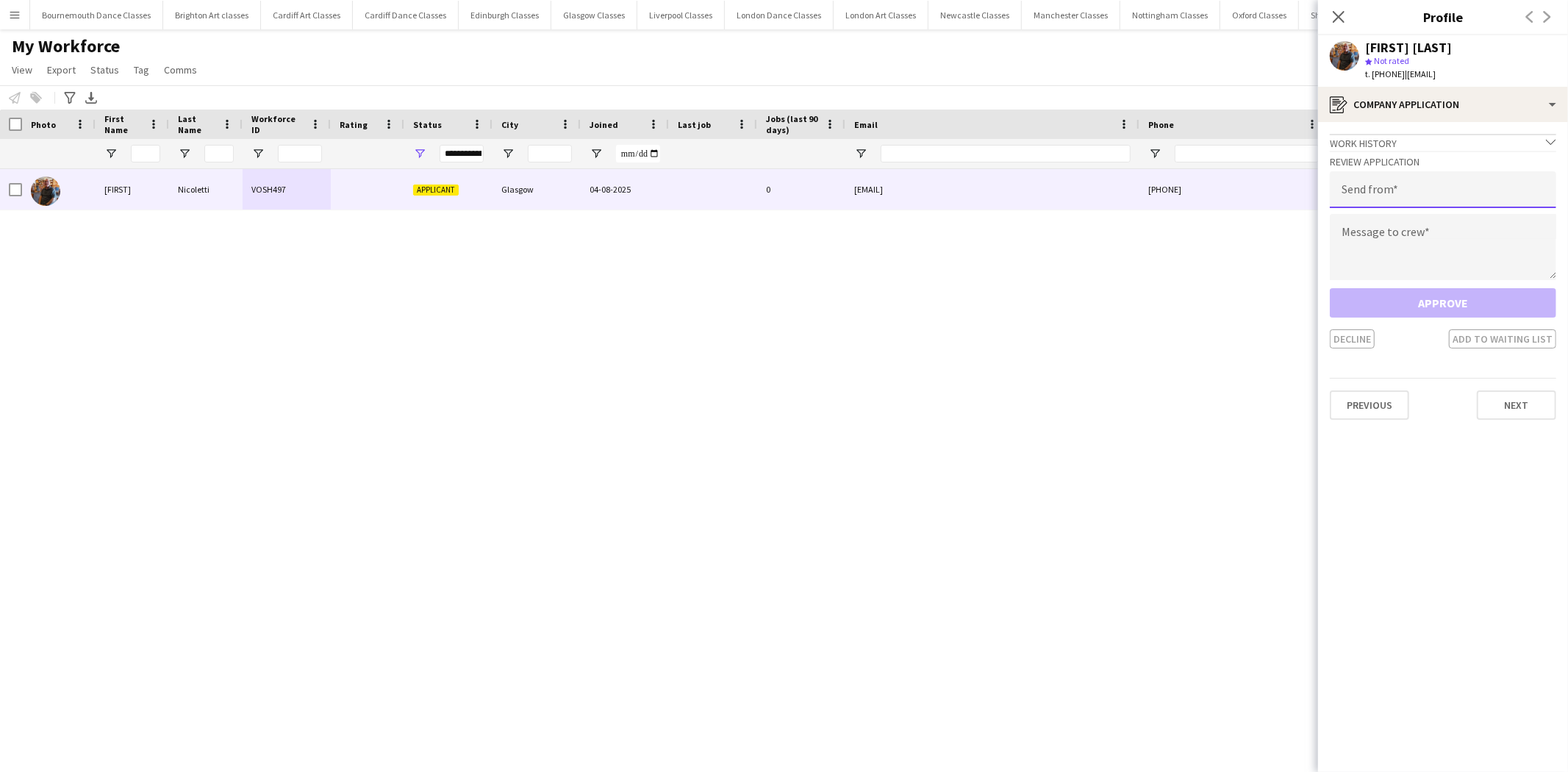 click 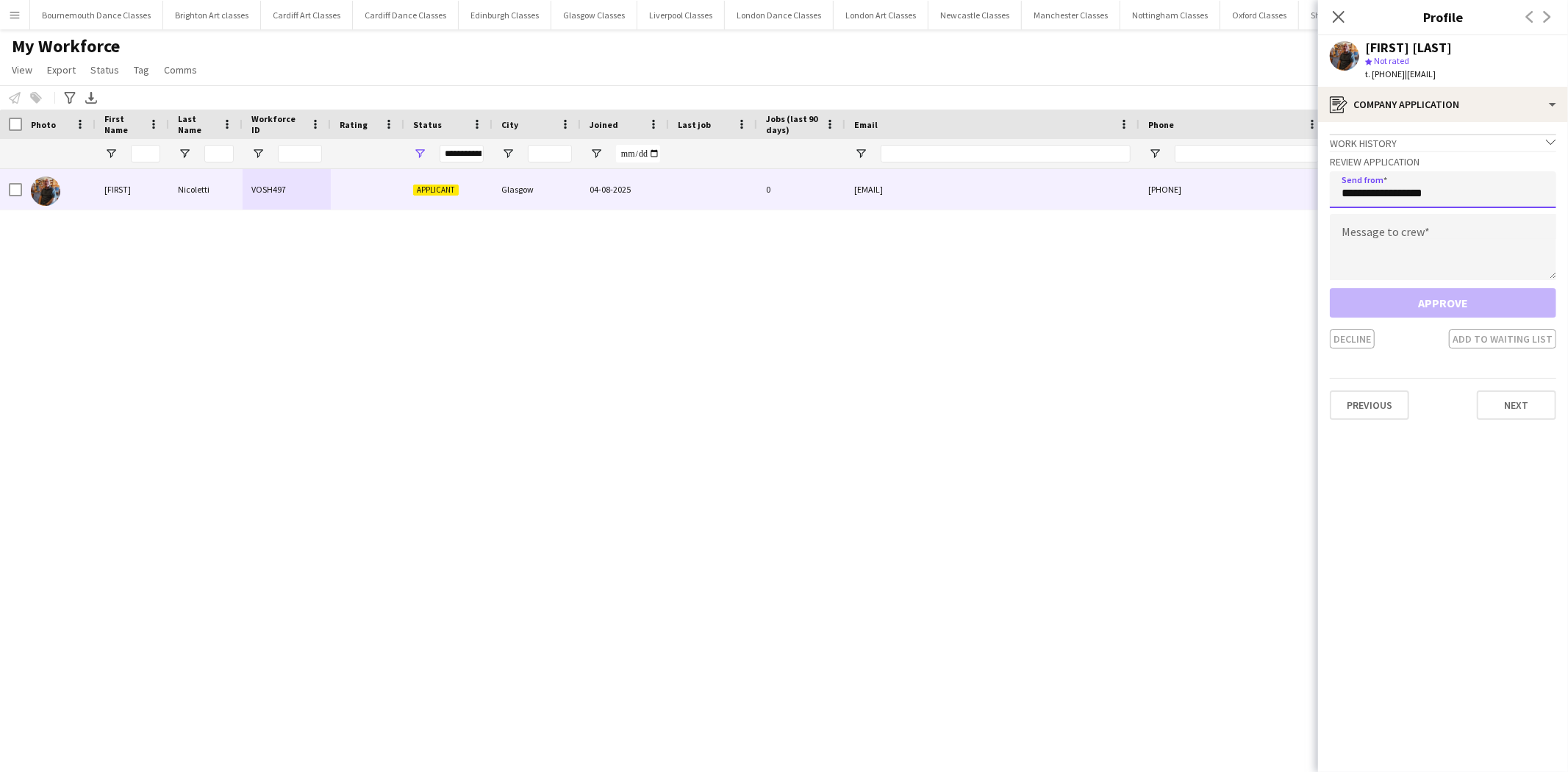 type on "**********" 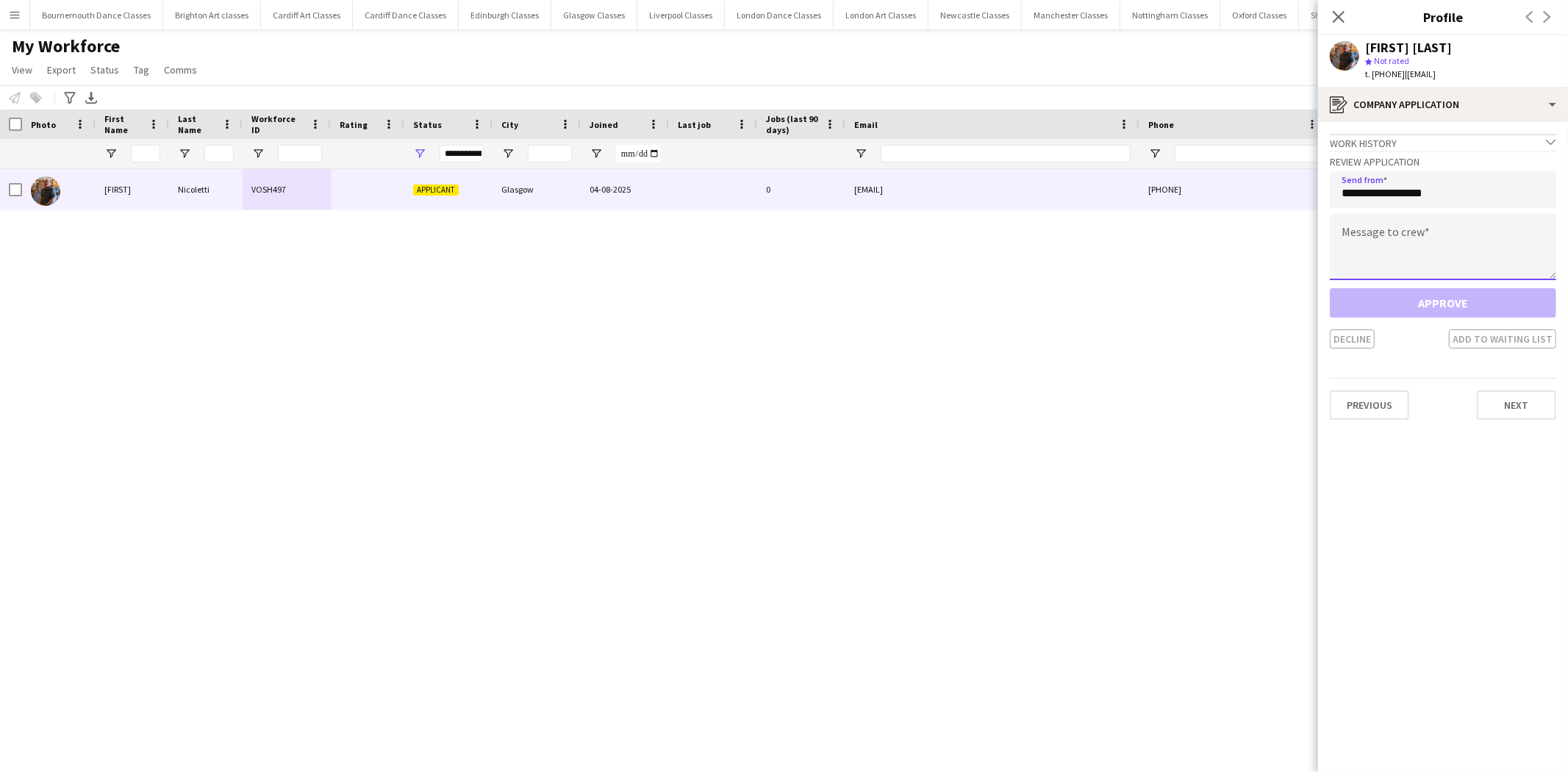 click 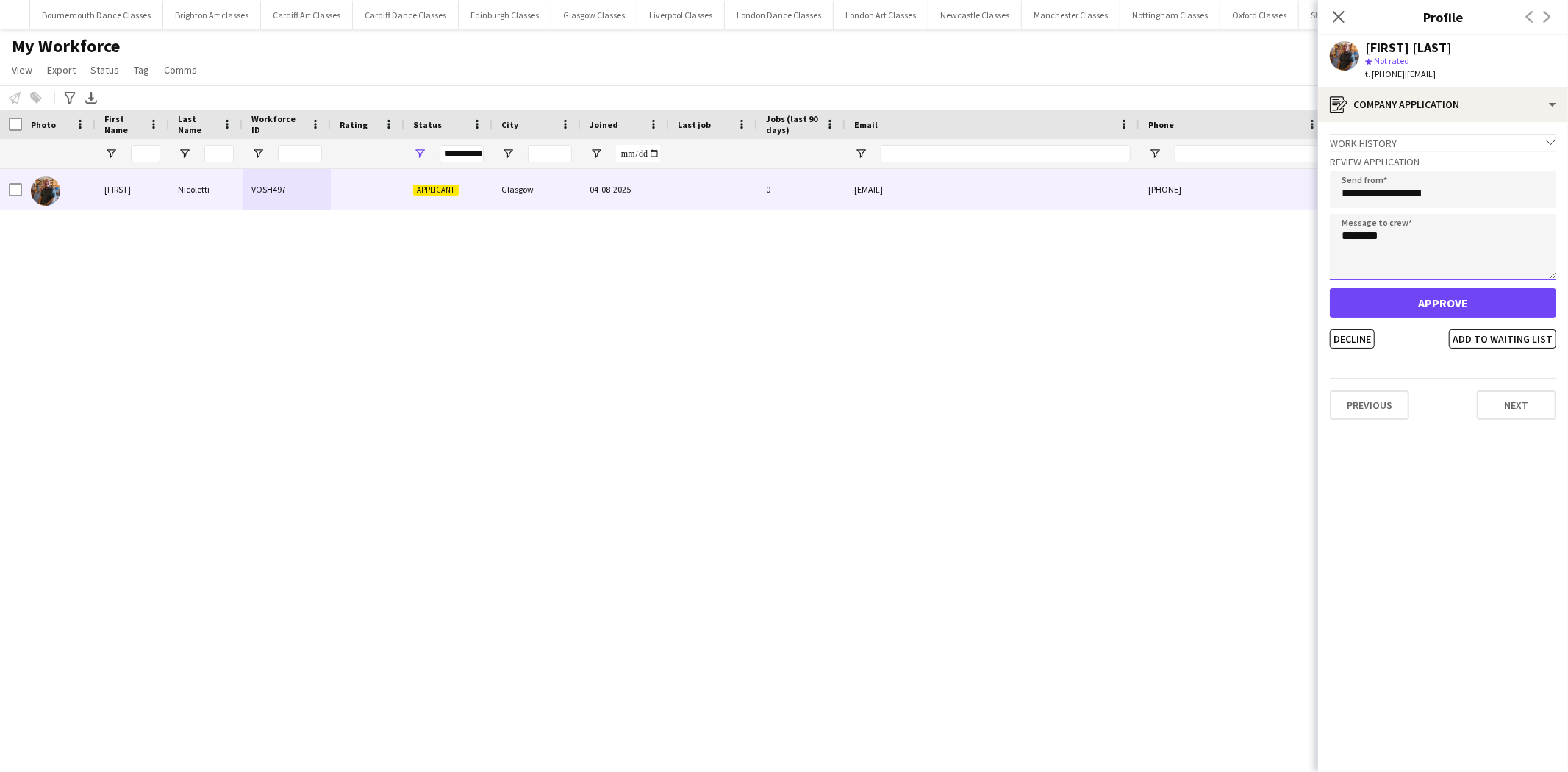 click on "*******" 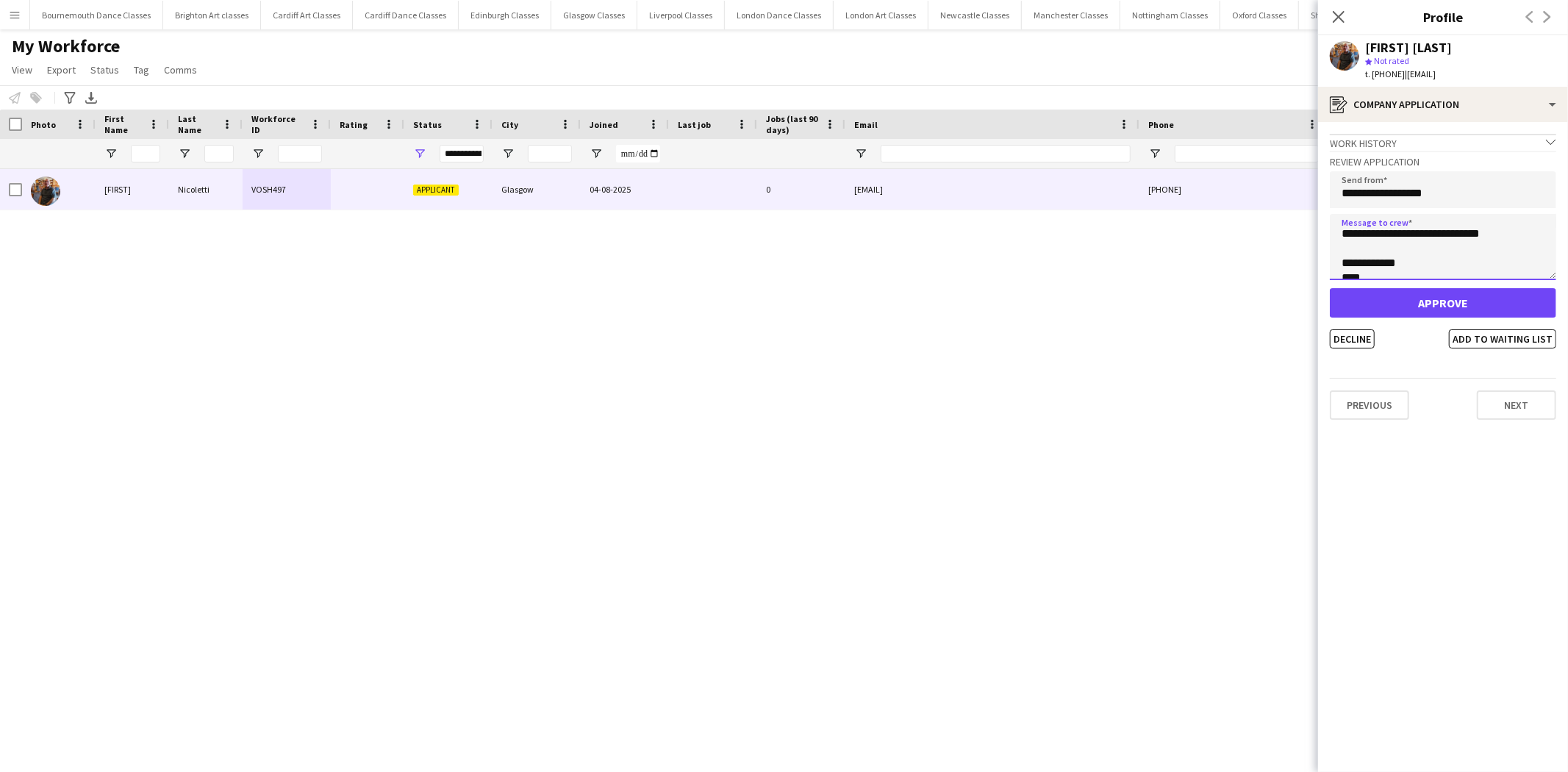 scroll, scrollTop: 0, scrollLeft: 0, axis: both 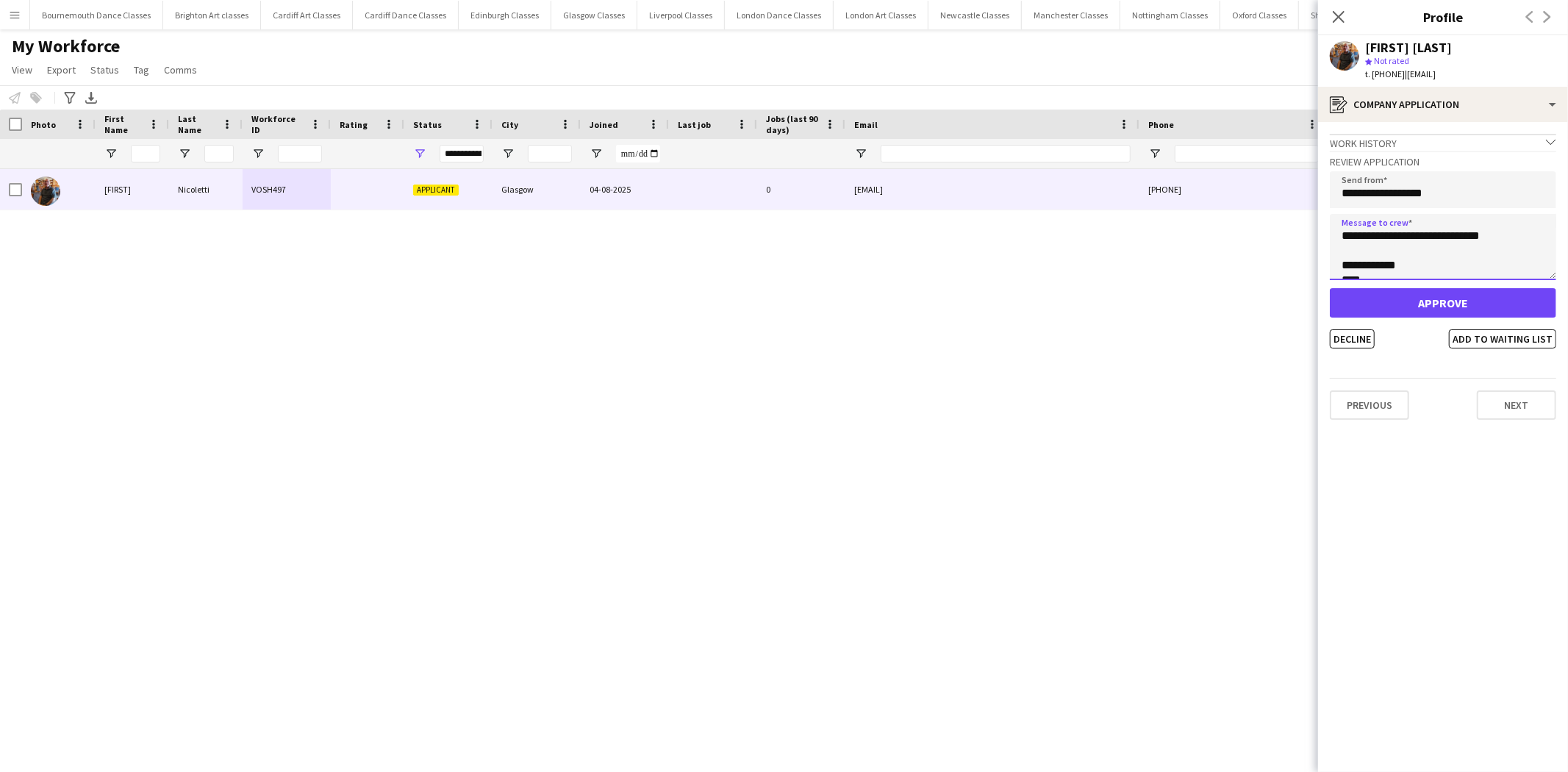 type on "**********" 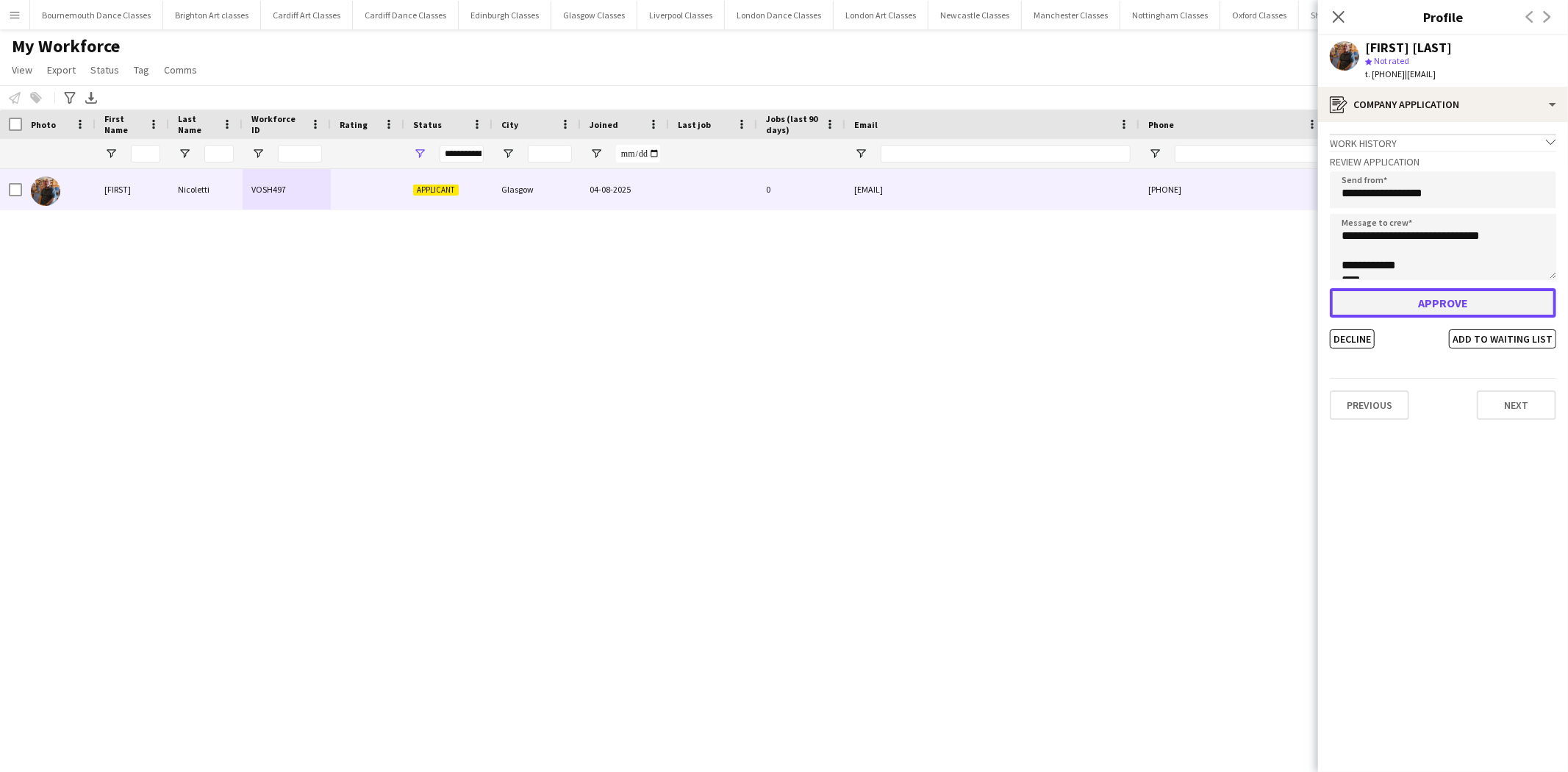 click on "Approve" 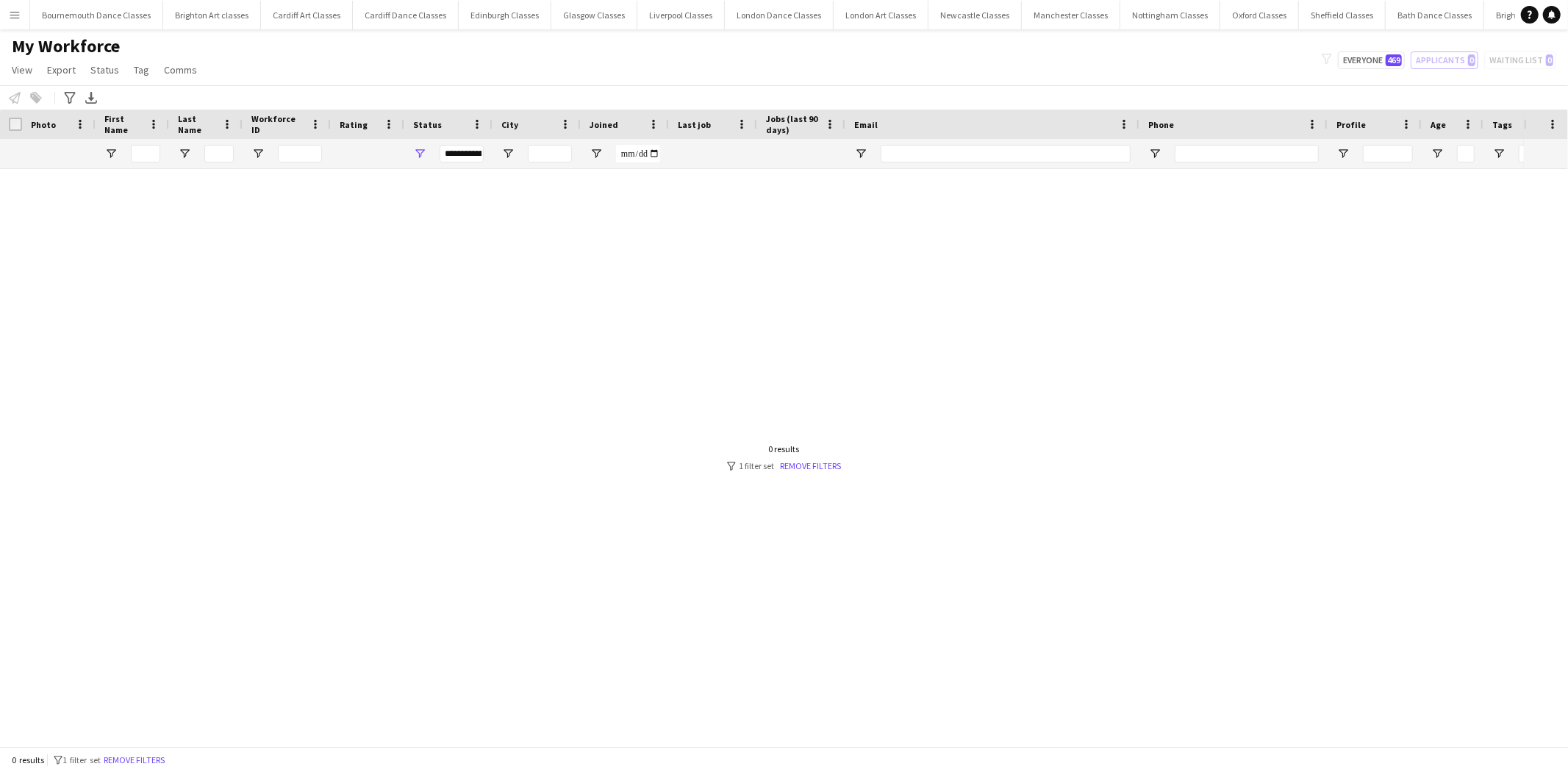 click on "Menu" at bounding box center [15, 15] 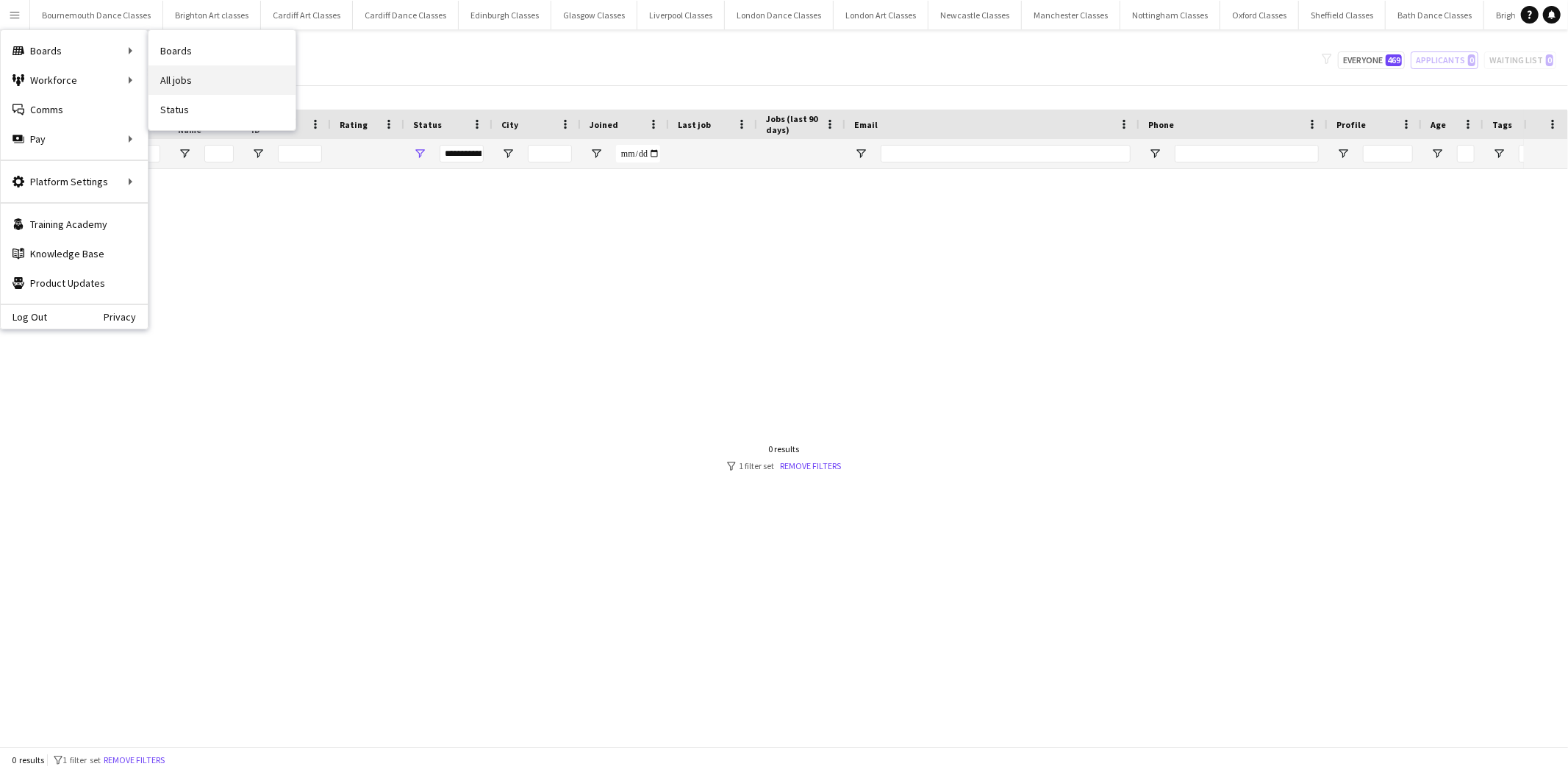 click on "All jobs" at bounding box center (222, 80) 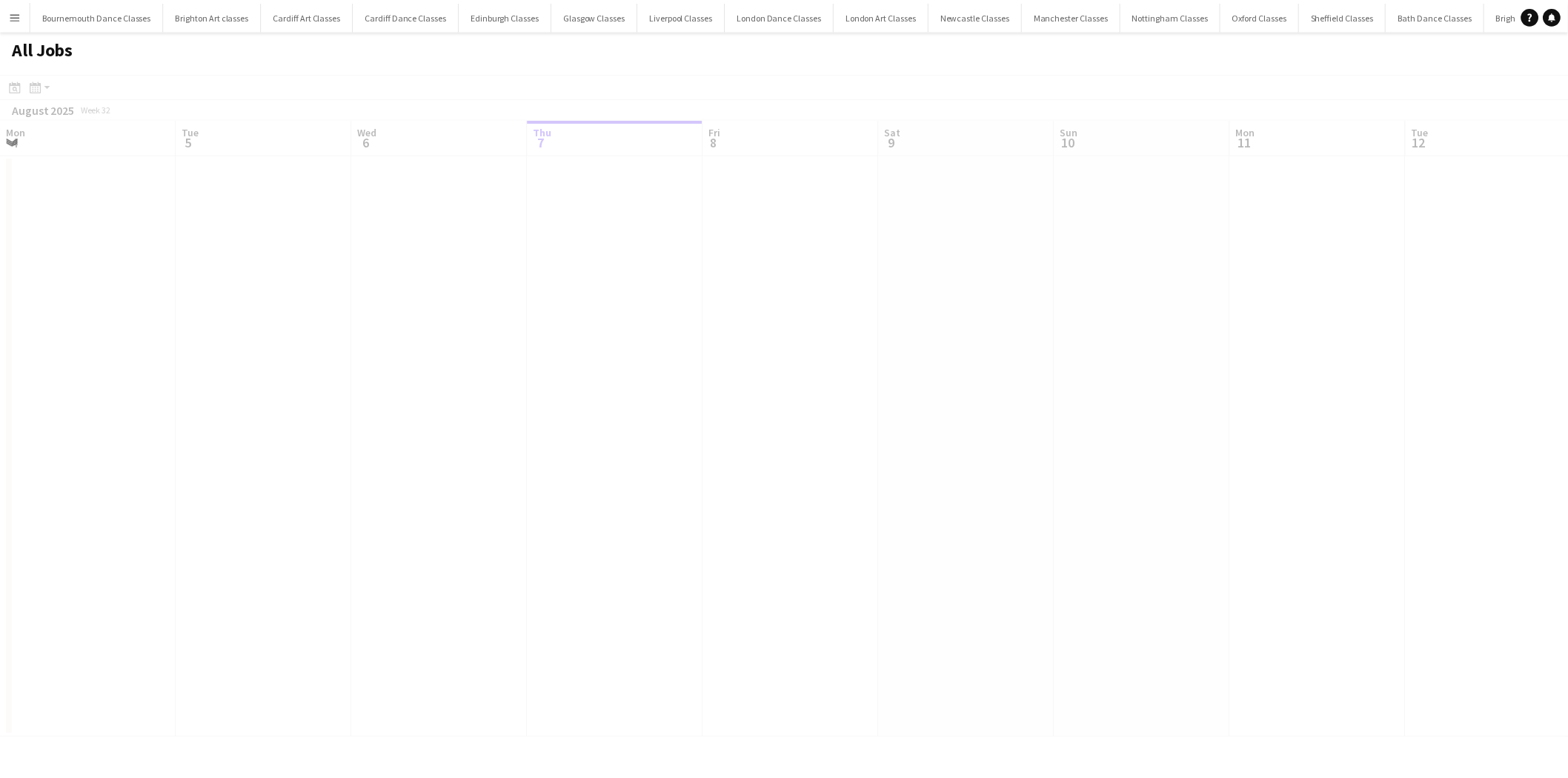 scroll, scrollTop: 0, scrollLeft: 353, axis: horizontal 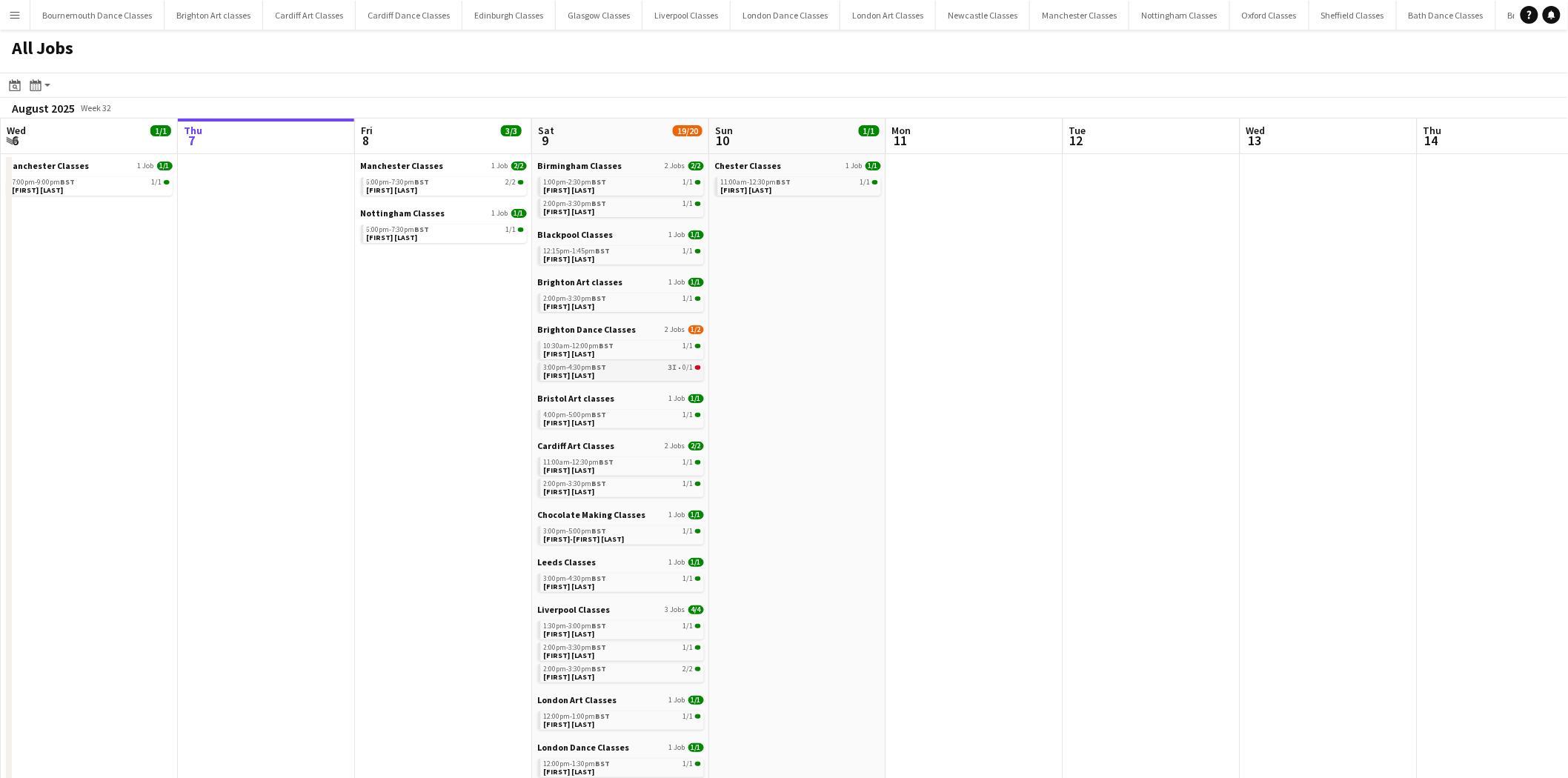 click on "3:00pm-4:30pm    BST   3I   •   0/1   Megan Butler" at bounding box center (622, 370) 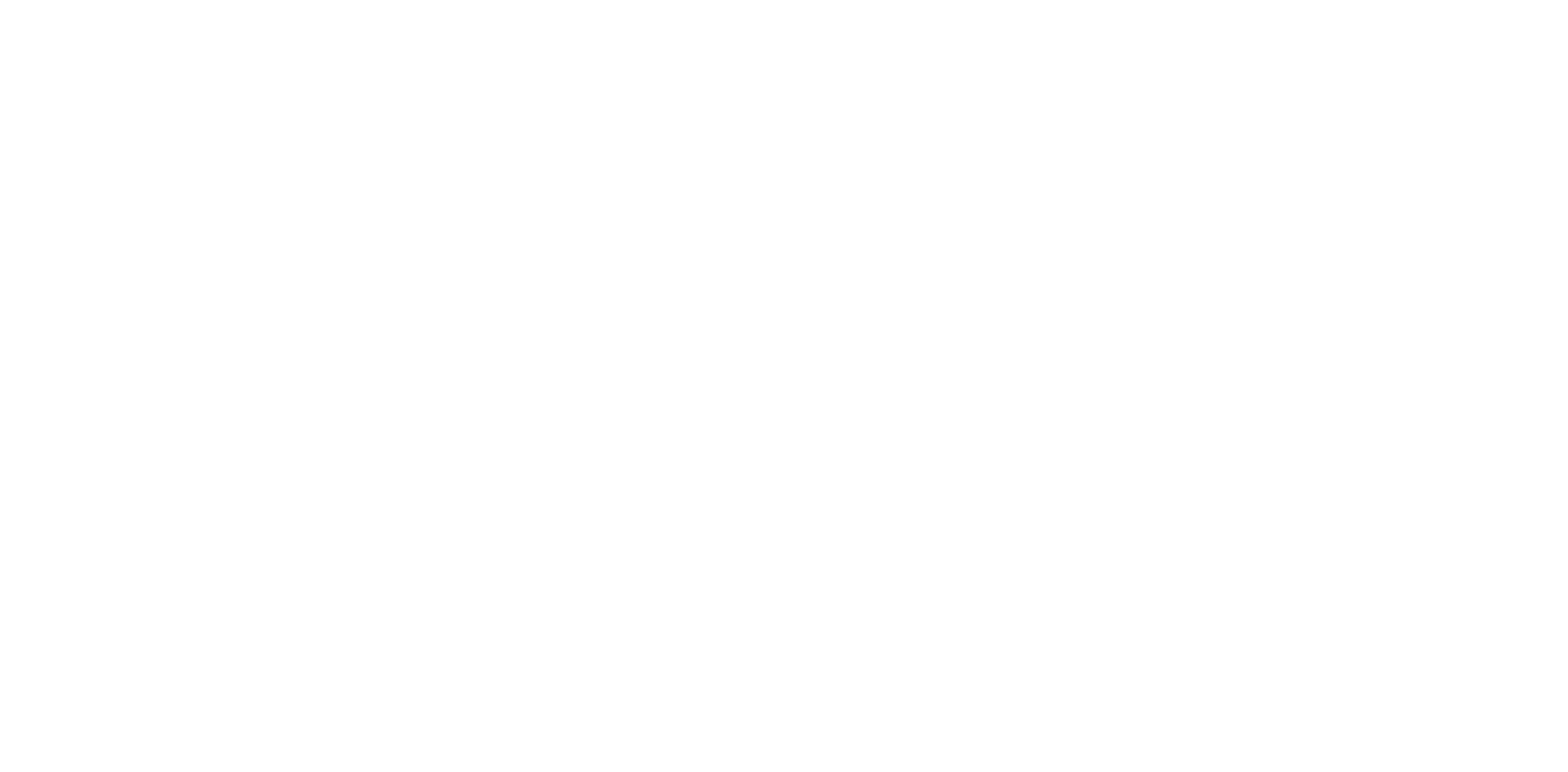 scroll, scrollTop: 0, scrollLeft: 0, axis: both 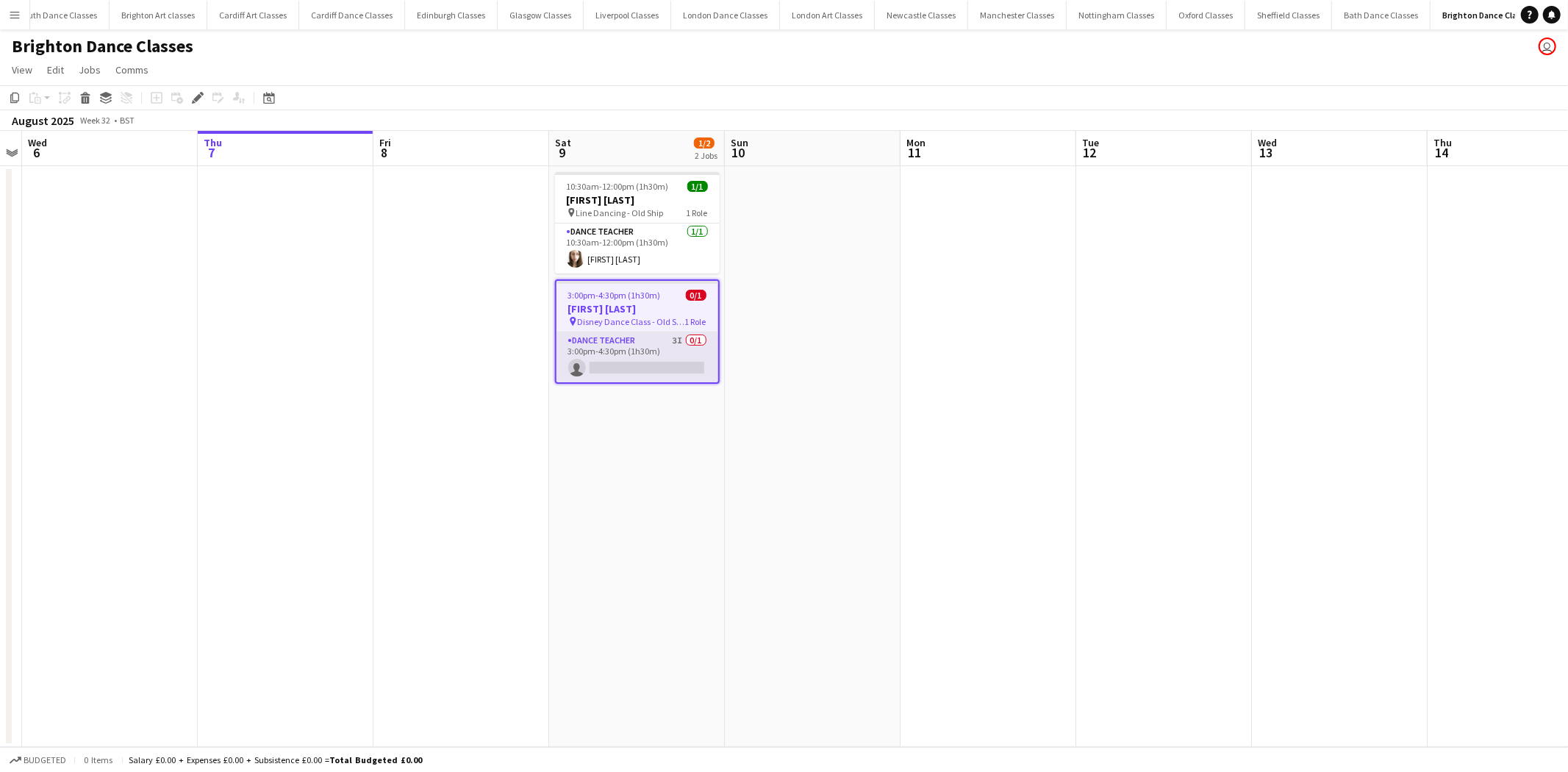 click on "Dance Teacher   3I   0/1   3:00pm-4:30pm (1h30m)
single-neutral-actions" at bounding box center (637, 357) 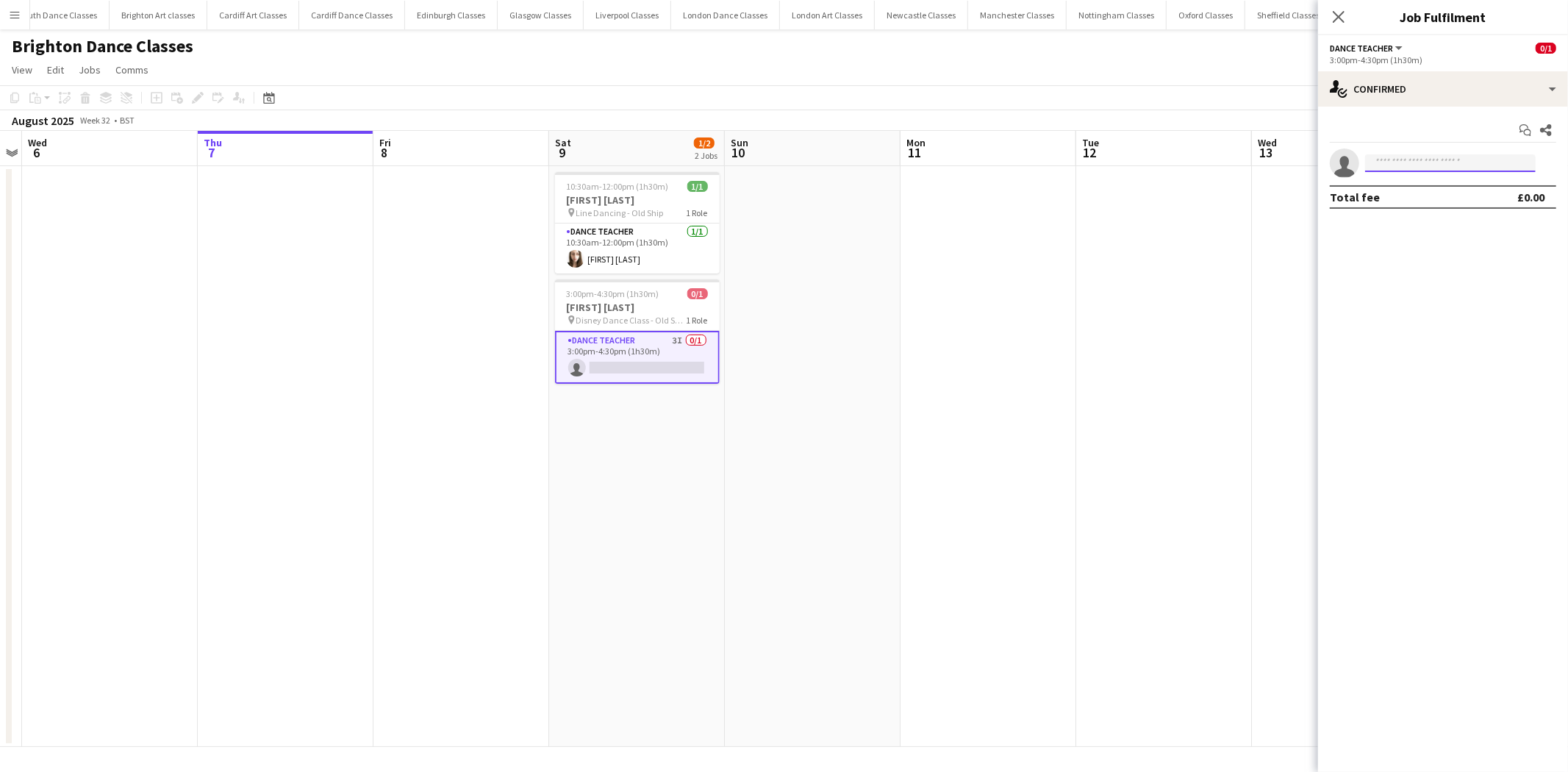 click at bounding box center (1450, 163) 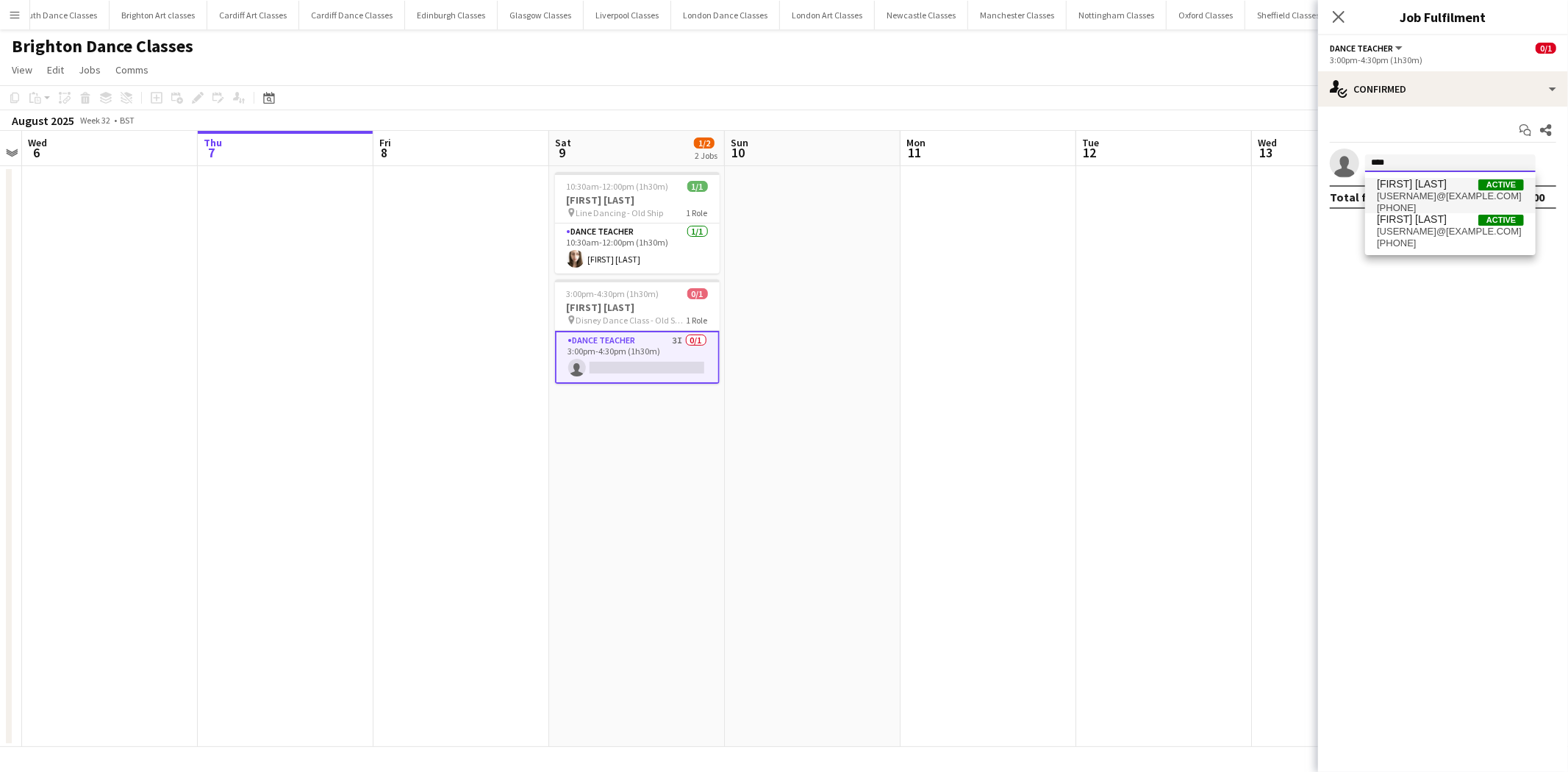 type on "****" 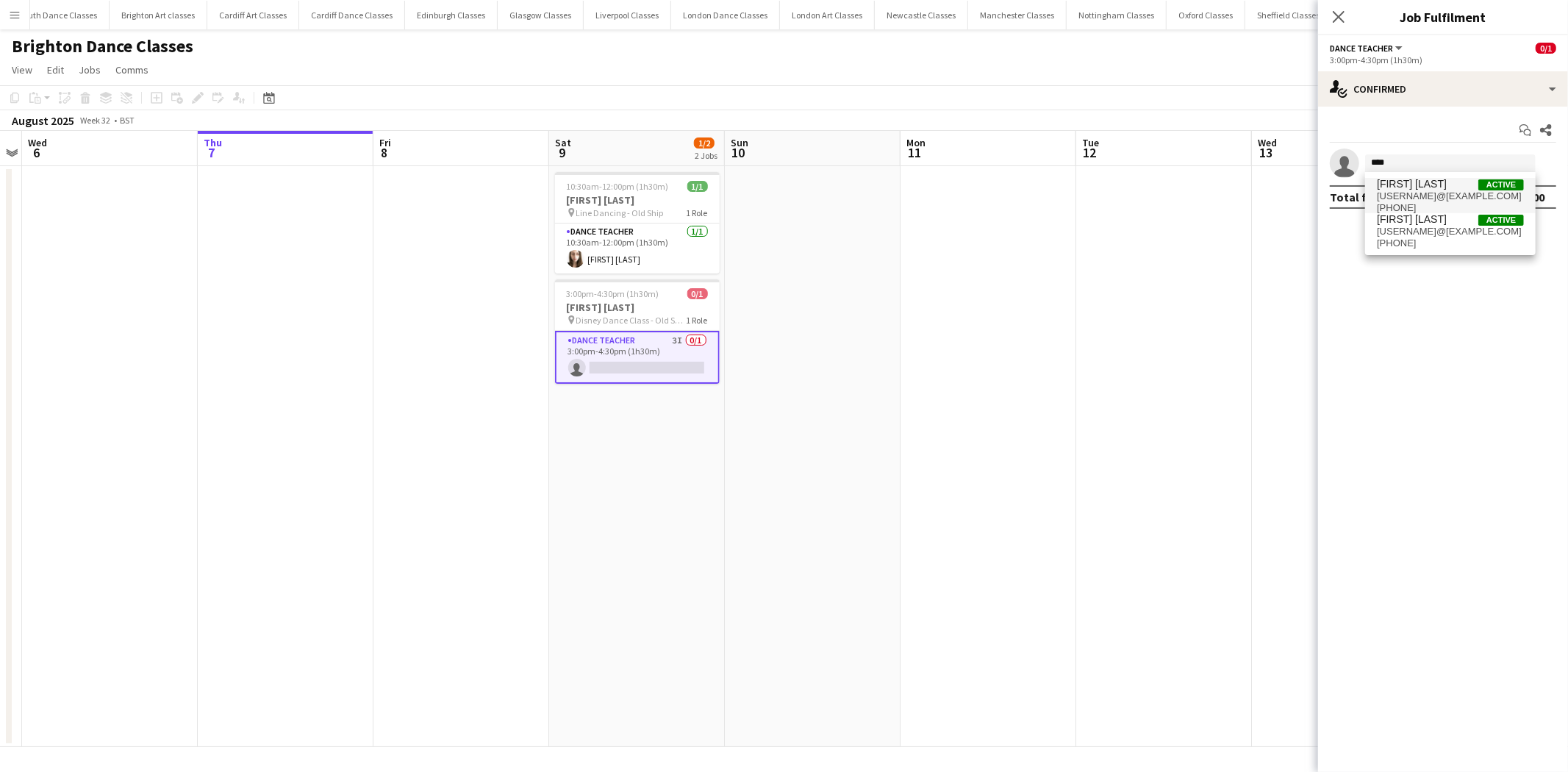 click on "+447480135773" at bounding box center (1450, 208) 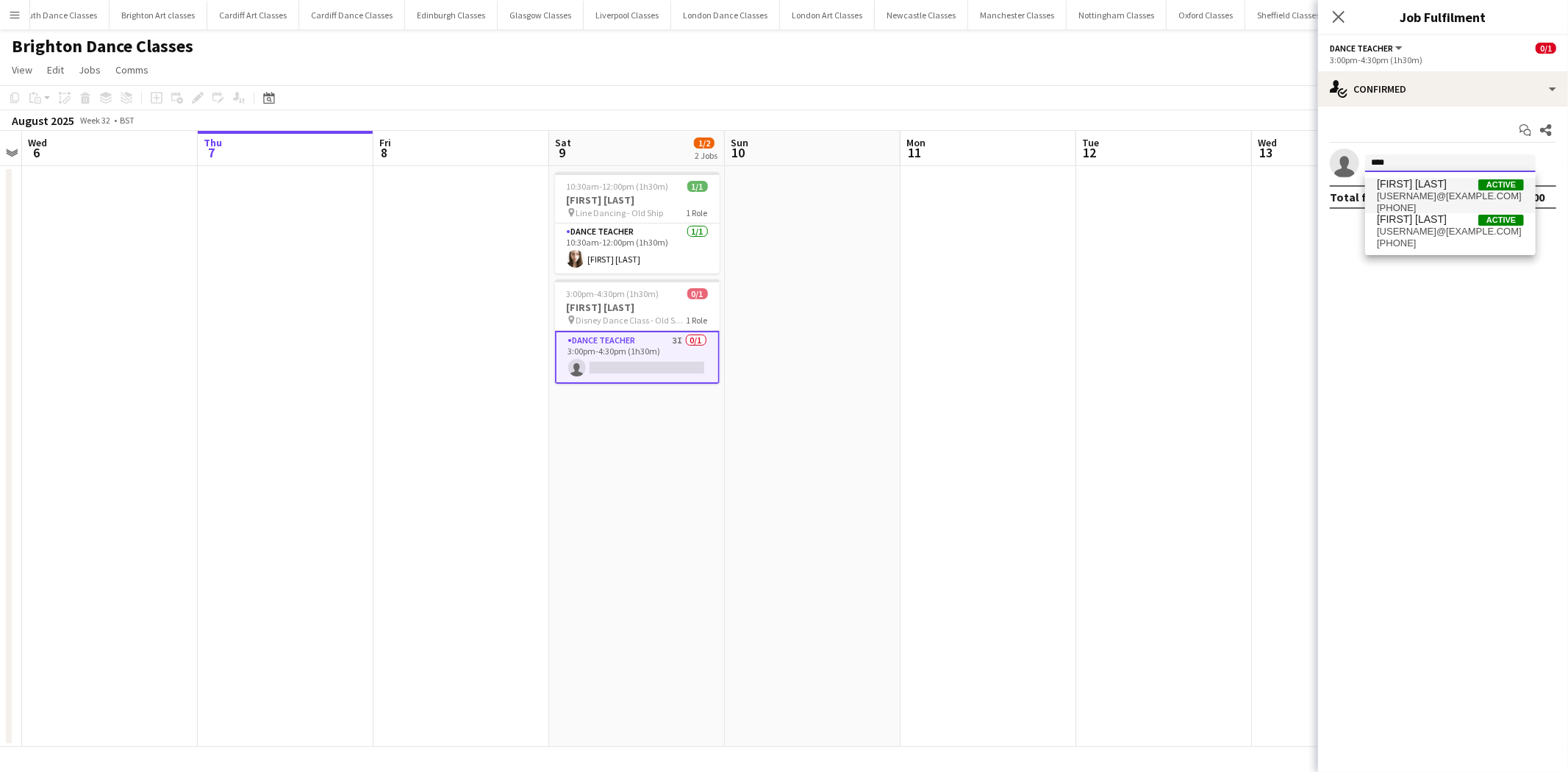 type 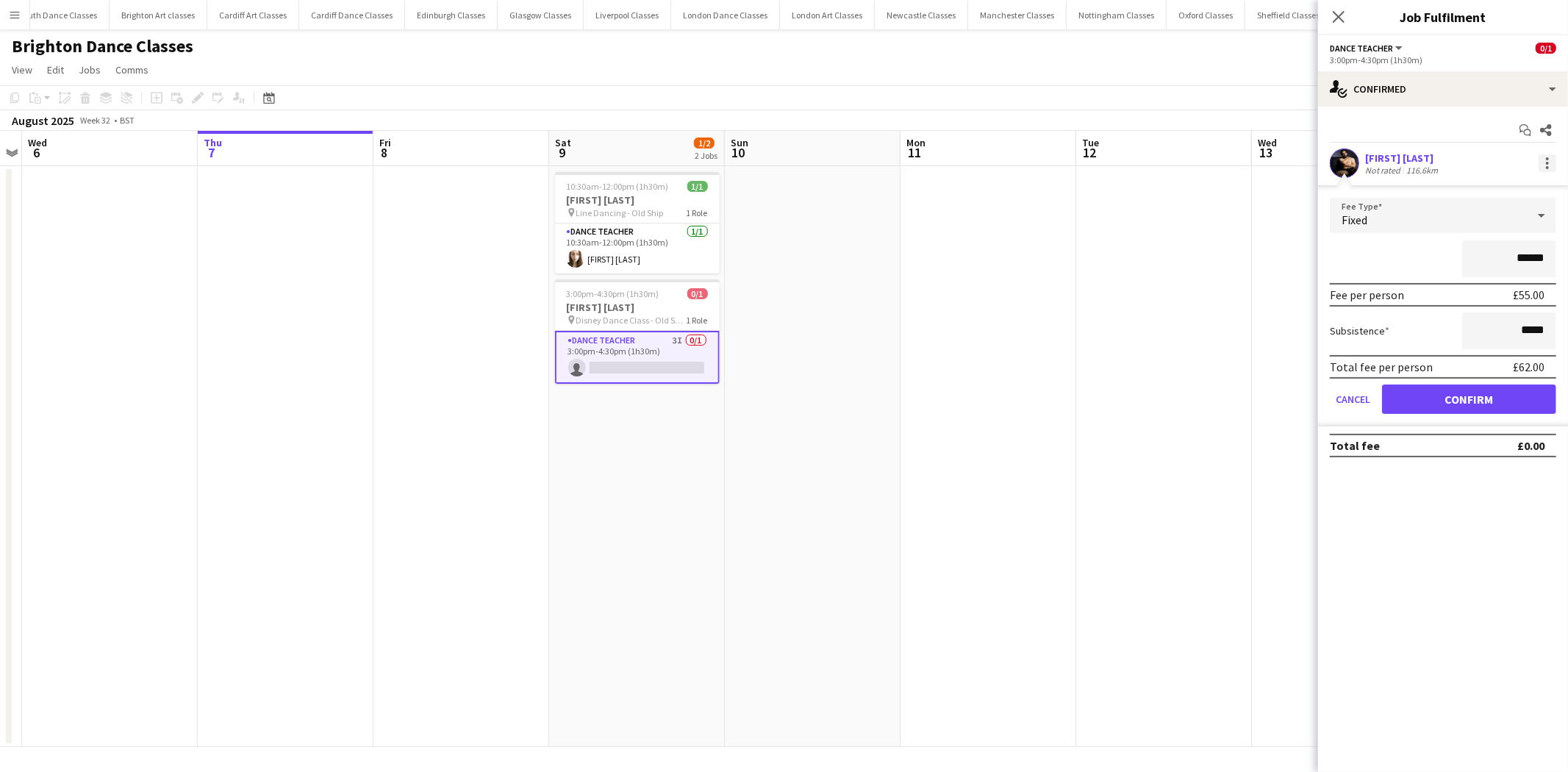 click at bounding box center (1547, 163) 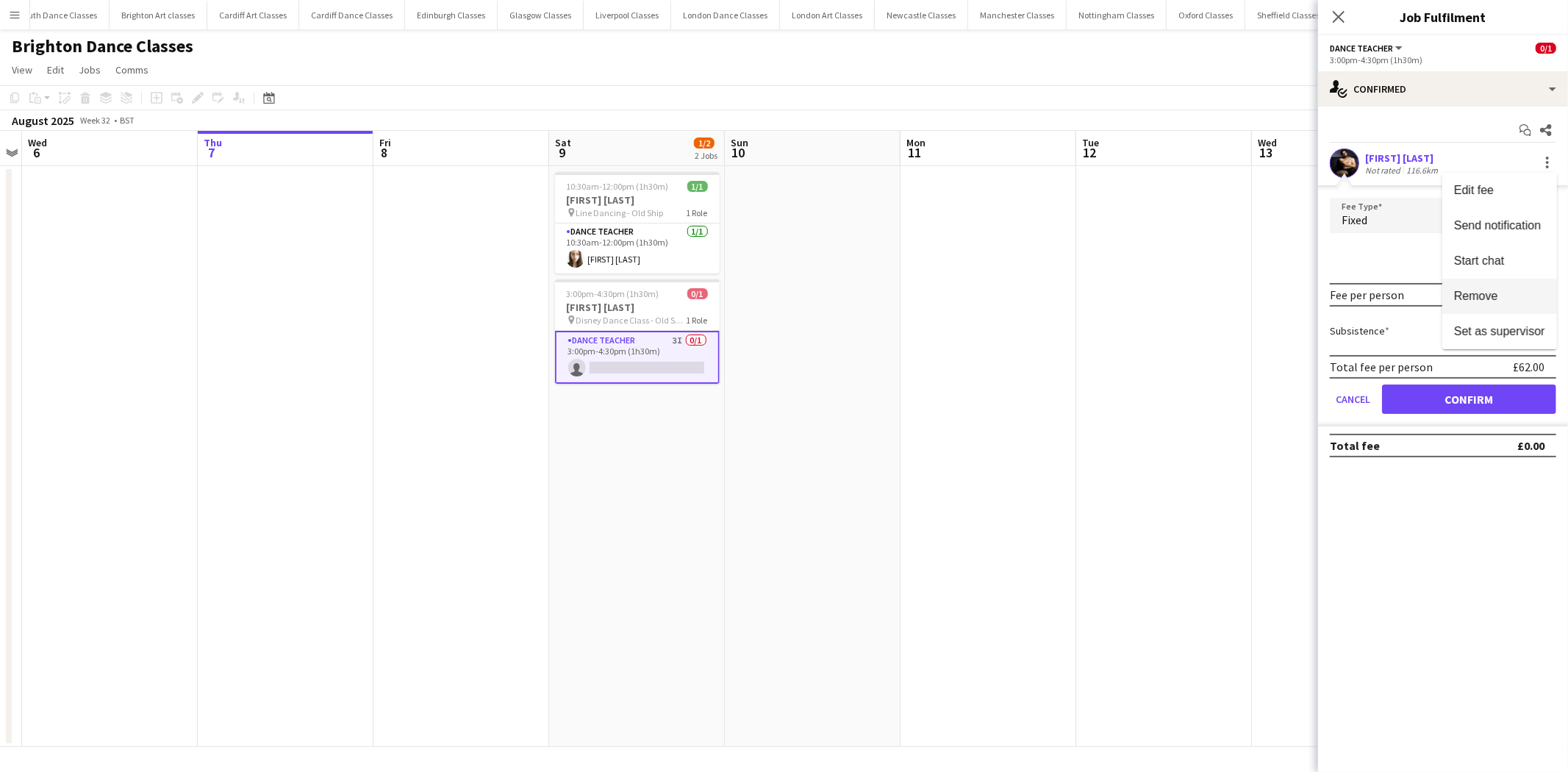 click on "Remove" at bounding box center [1476, 296] 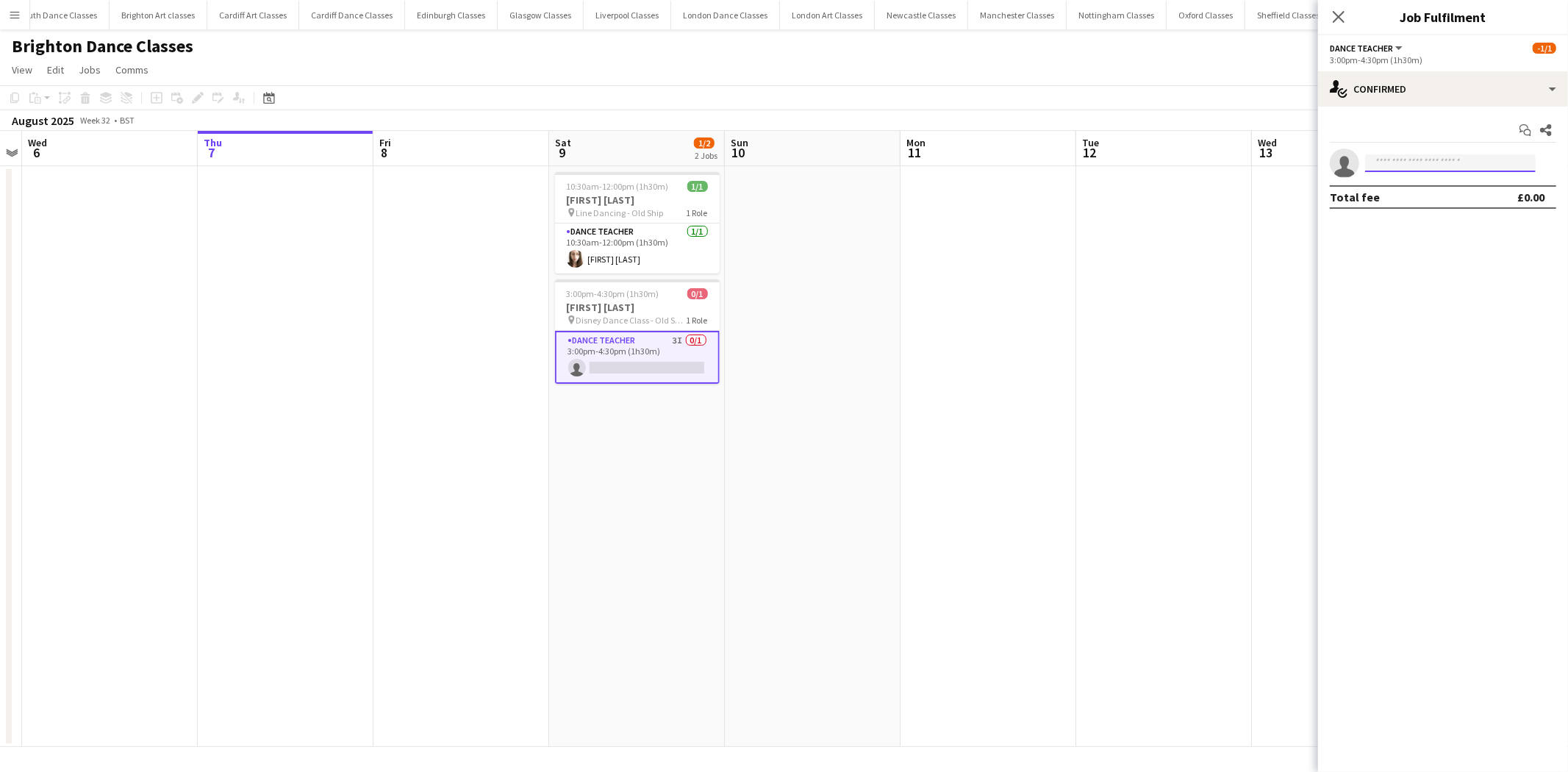 click at bounding box center (1450, 163) 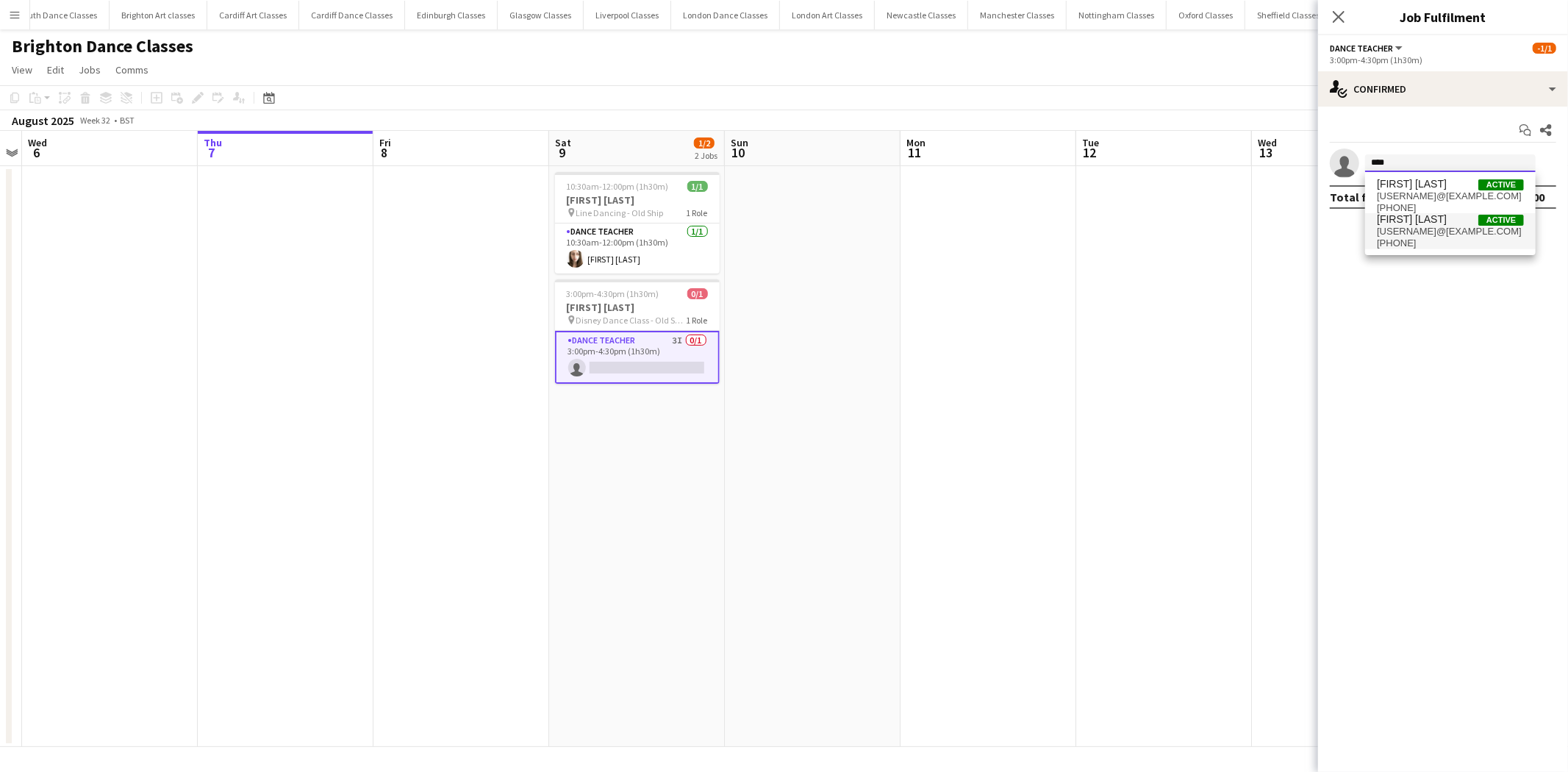 type on "****" 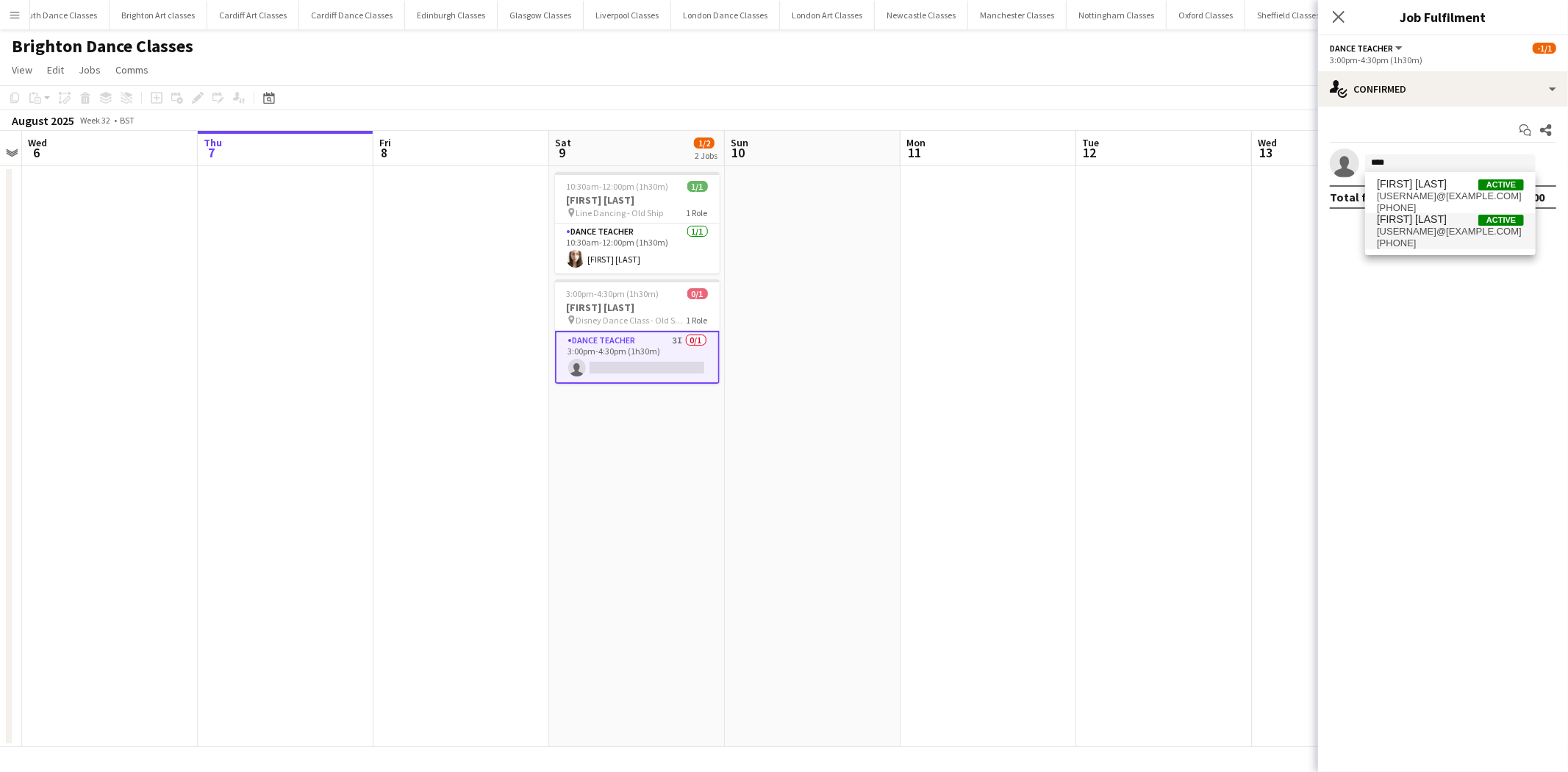 click on "wadey937@gmail.com" at bounding box center (1450, 232) 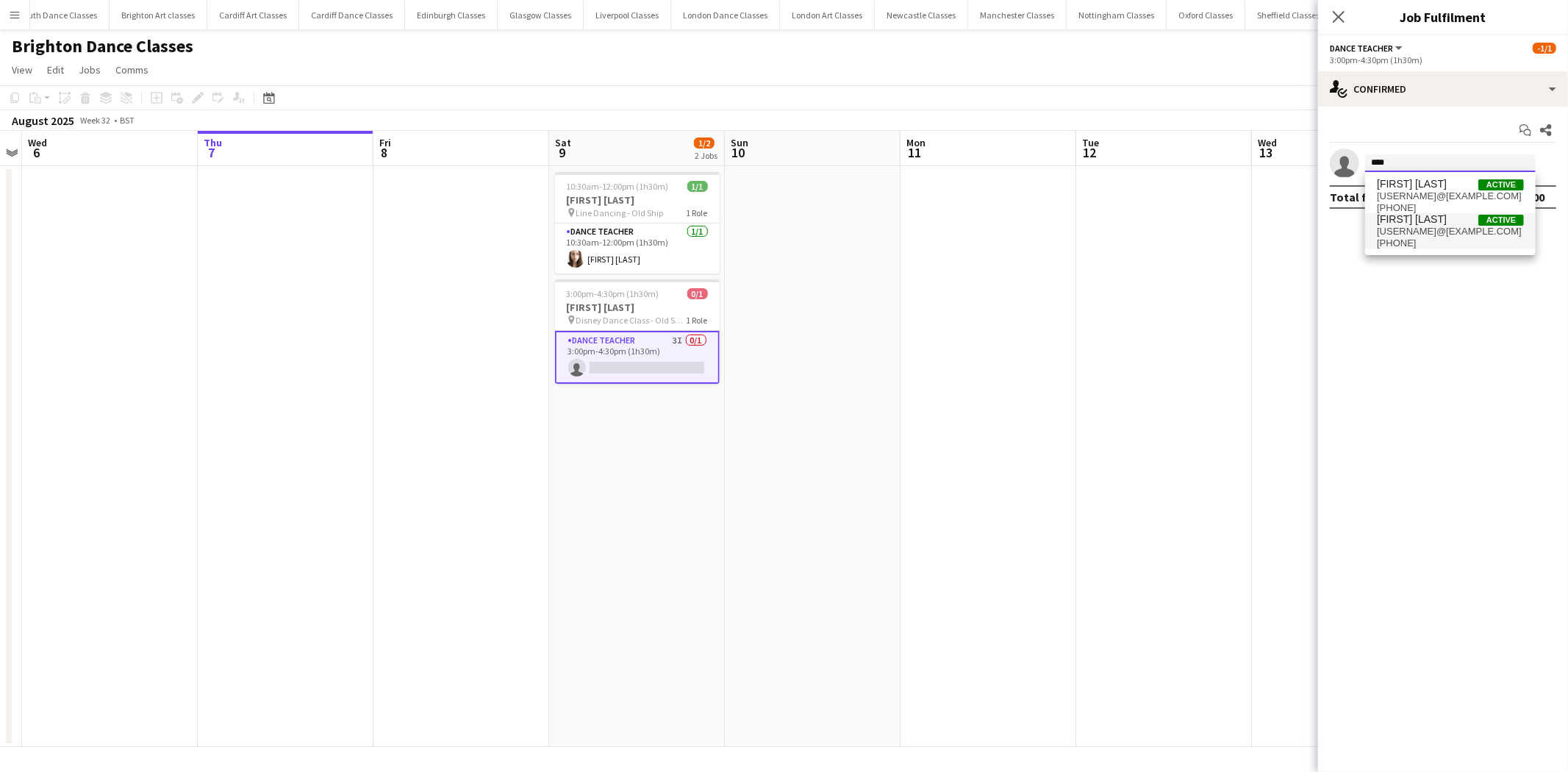 type 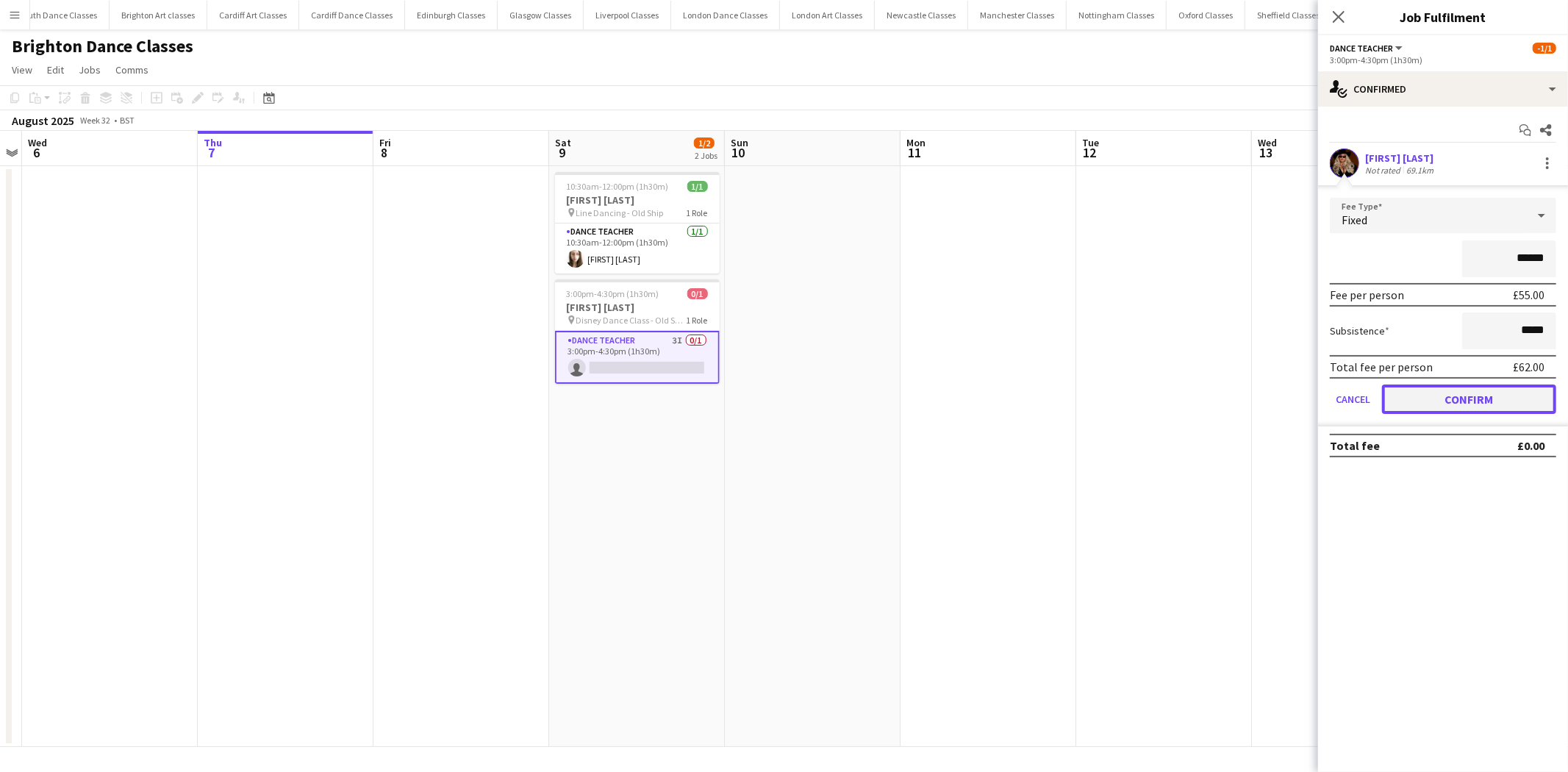 click on "Confirm" at bounding box center (1469, 399) 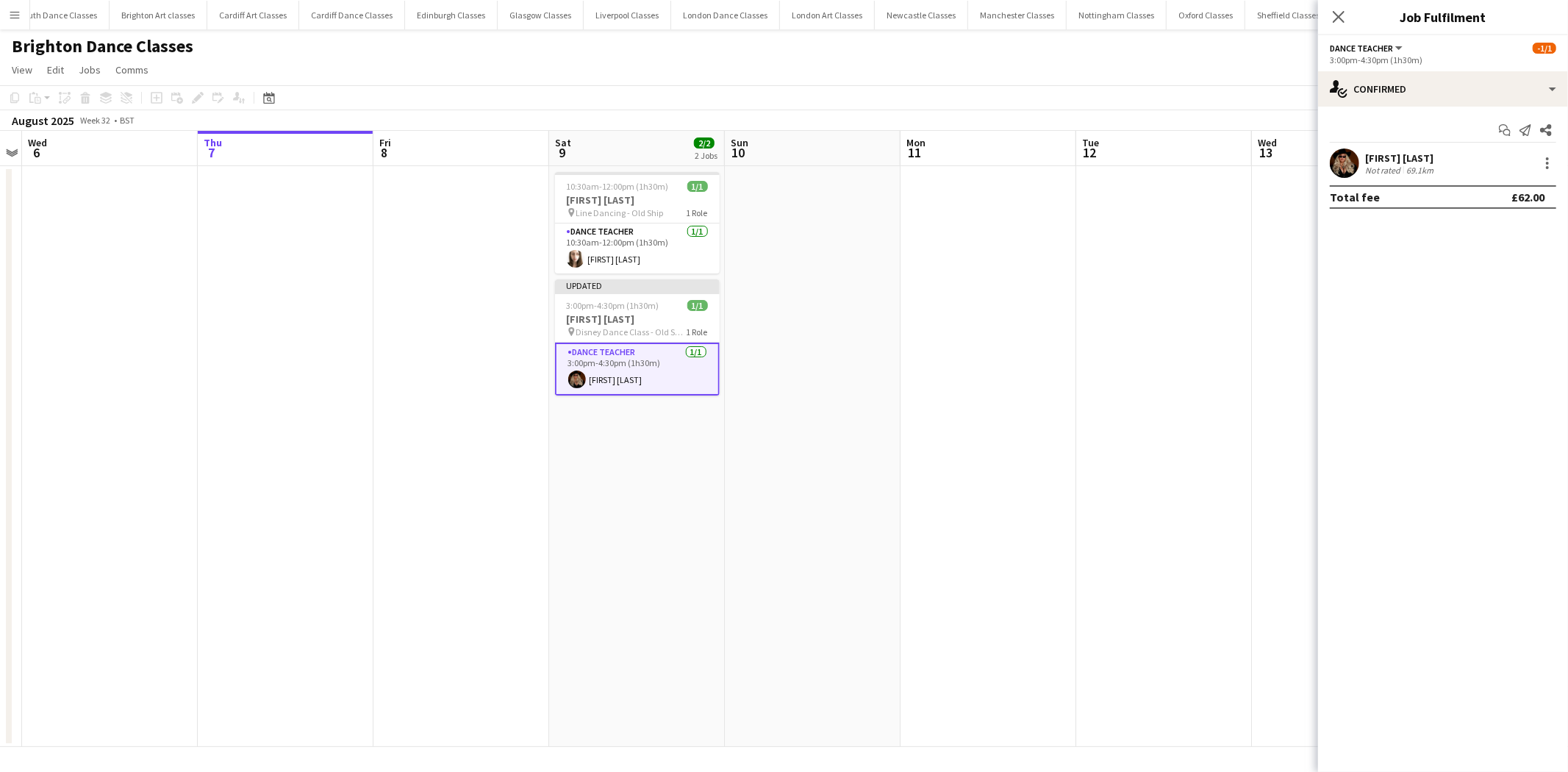 click at bounding box center [1339, 457] 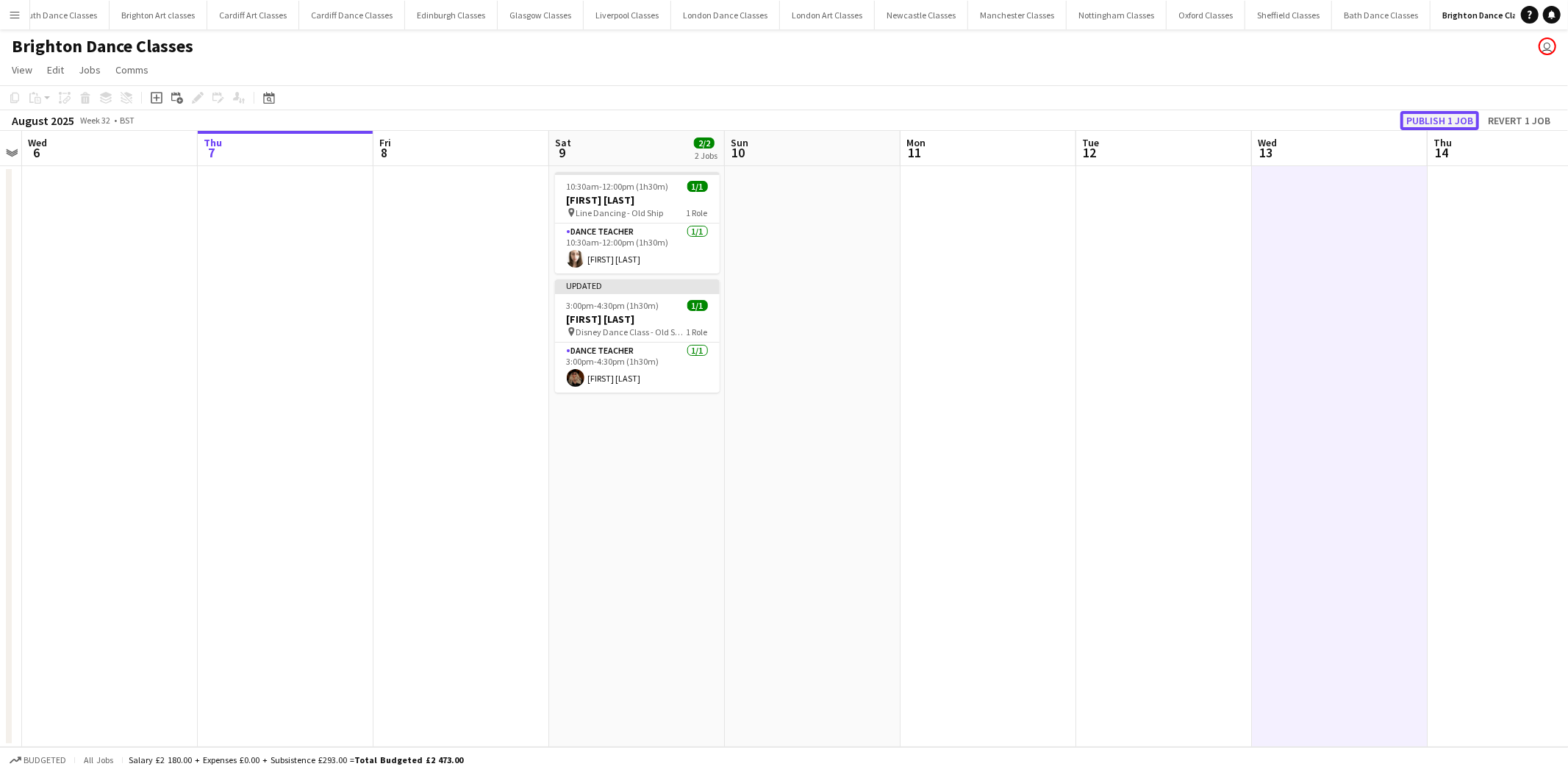 click on "Publish 1 job" 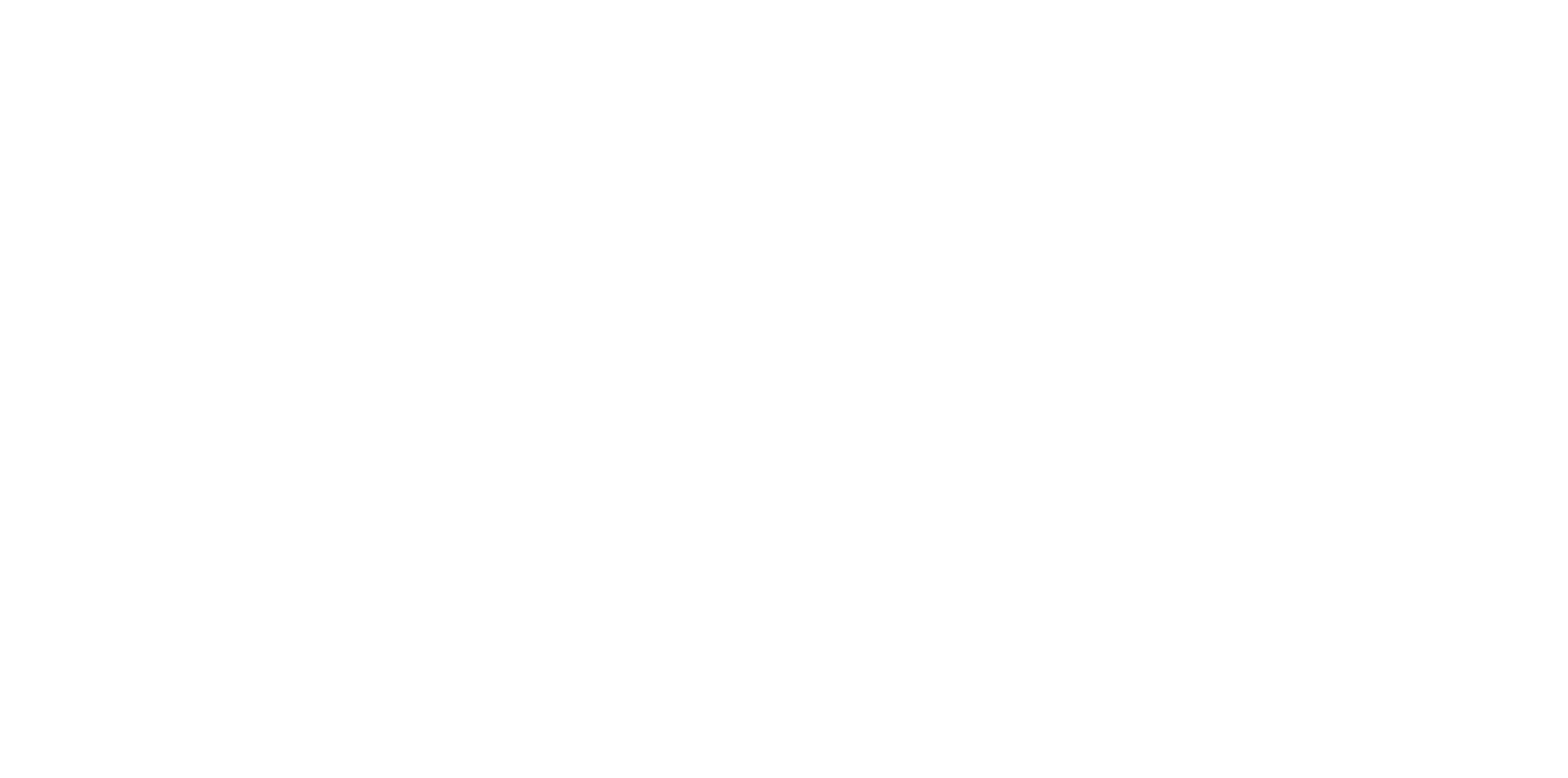 scroll, scrollTop: 0, scrollLeft: 0, axis: both 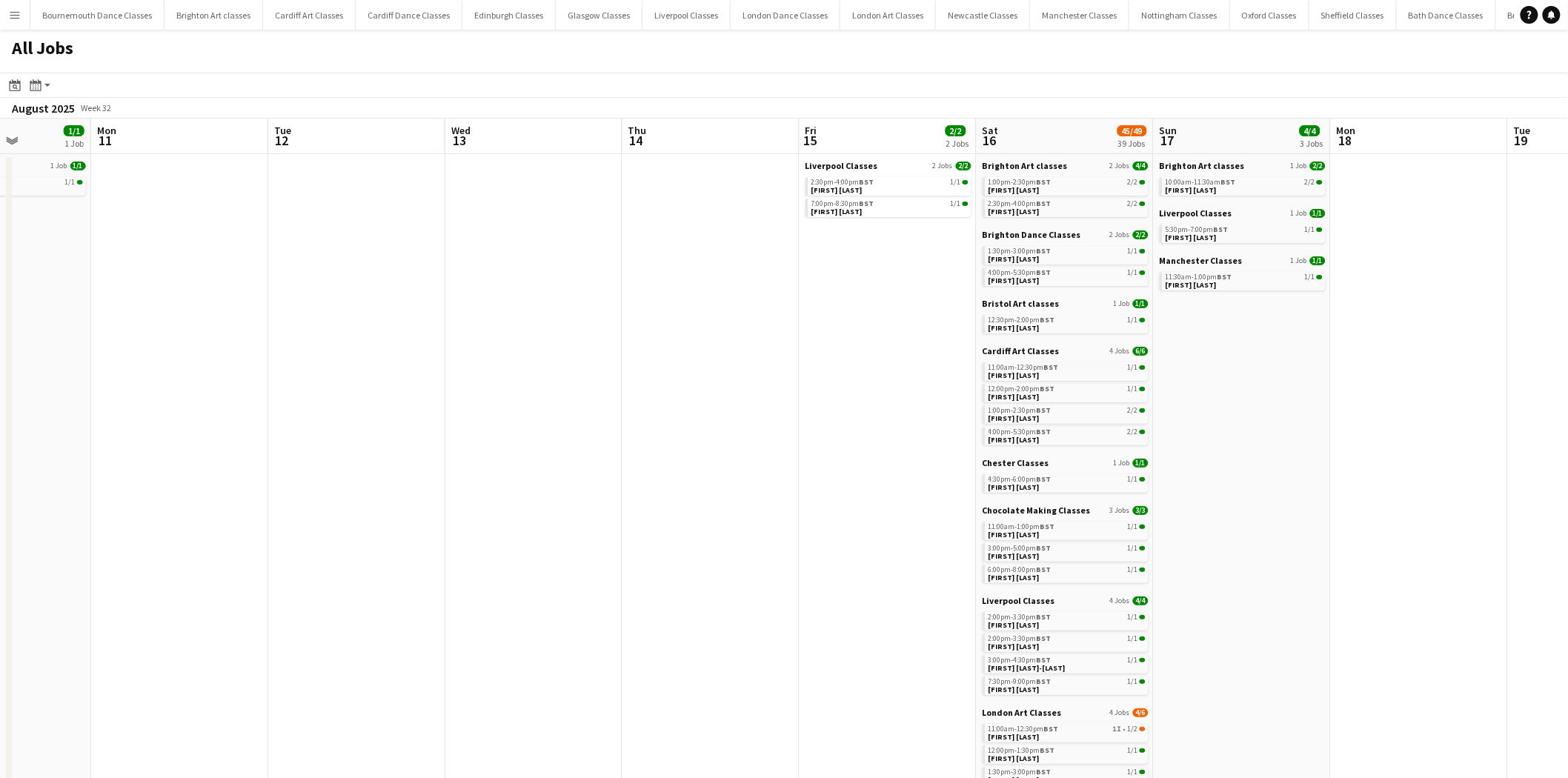 click on "All Jobs
Date picker
AUG 2025 AUG 2025 Monday M Tuesday T Wednesday W Thursday T Friday F Saturday S Sunday S  AUG   1   2   3   4   5   6   7   8   9   10   11   12   13   14   15   16   17   18   19   20   21   22   23   24   25   26   27   28   29   30   31
Comparison range
Comparison range
Today
Month view / Day view
Day view by Board Day view by Job Month view  August 2025   Week 32
Expand/collapse
Thu   7   Fri   8   3/3   2 Jobs   Sat   9   20/20   18 Jobs   Sun   10   1/1   1 Job   Mon   11   Tue   12   Wed   13   Thu   14   Fri   15   2/2   2 Jobs   Sat   16   45/49   39 Jobs   Sun   17   4/4   3 Jobs   Mon   18   Tue   19   Wed   20   Manchester Classes   1 Job   2/2   6:00pm-7:30pm    BST   2/2   [FIRST] [LAST]   Nottingham Classes   1 Job   1/1   6:00pm-7:30pm    BST   1/1   [FIRST] [LAST]   Birmingham Classes   2 Jobs   2/2" 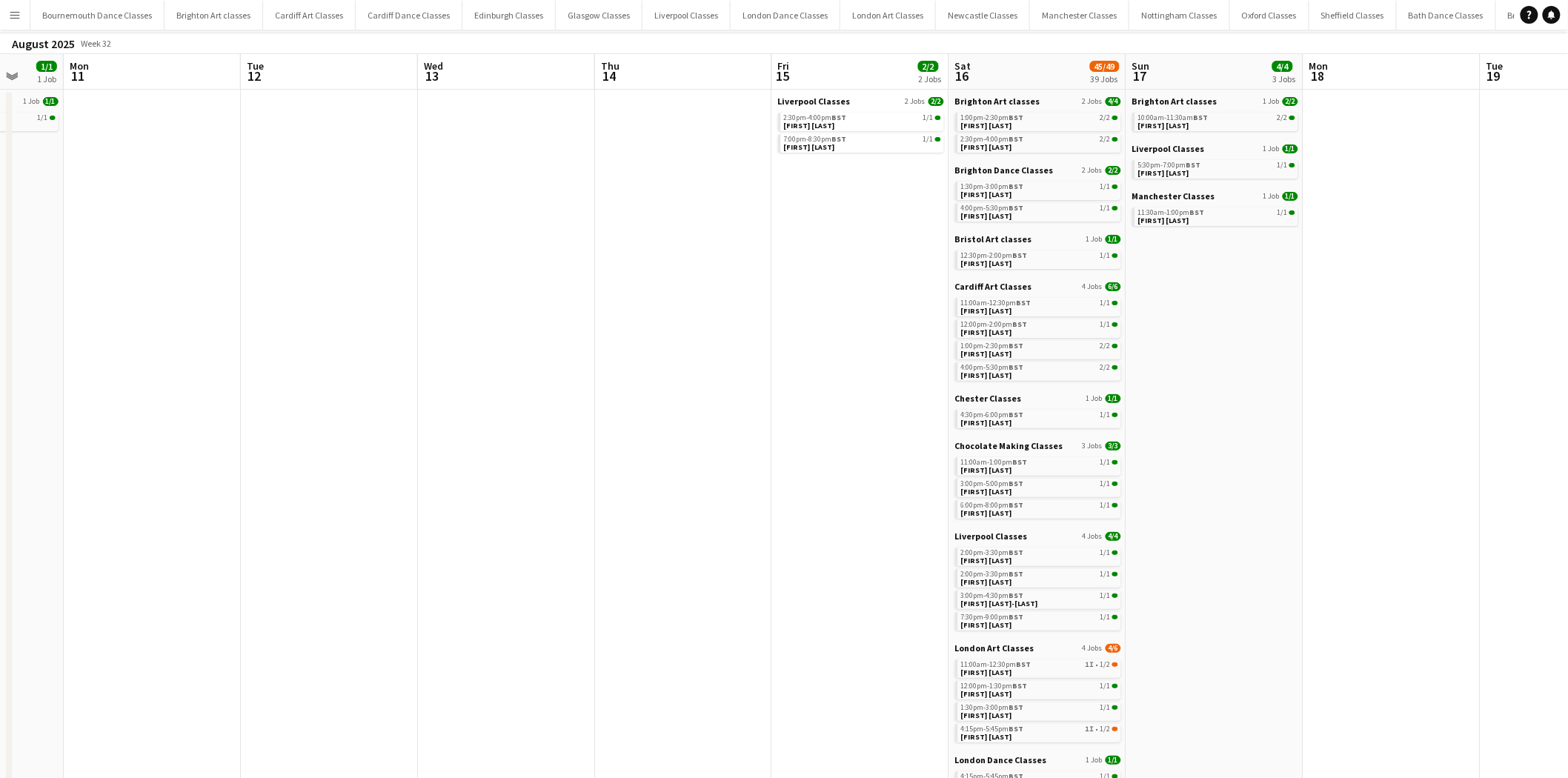 scroll, scrollTop: 0, scrollLeft: 0, axis: both 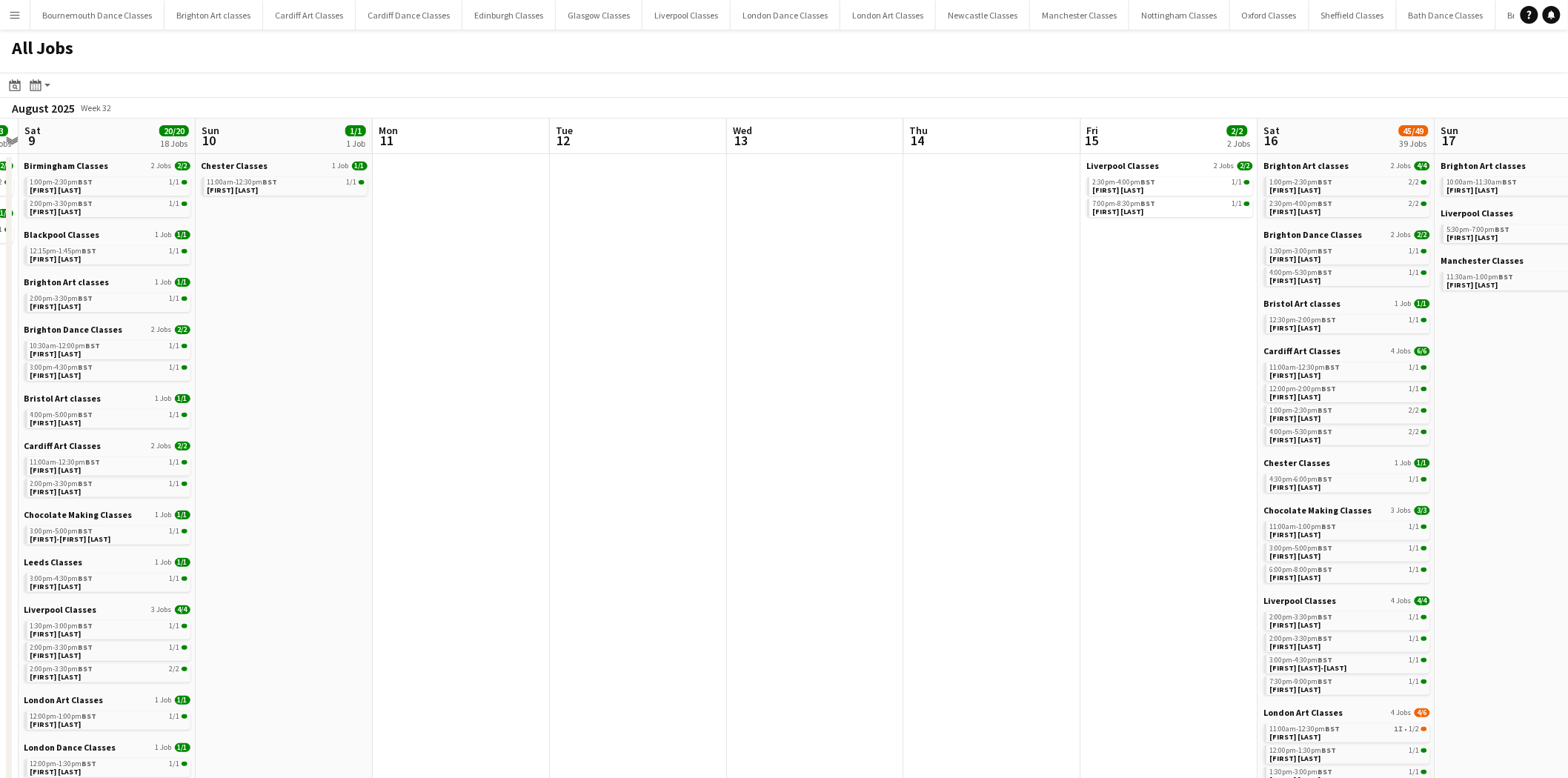 drag, startPoint x: 372, startPoint y: 393, endPoint x: 1035, endPoint y: 373, distance: 663.30159 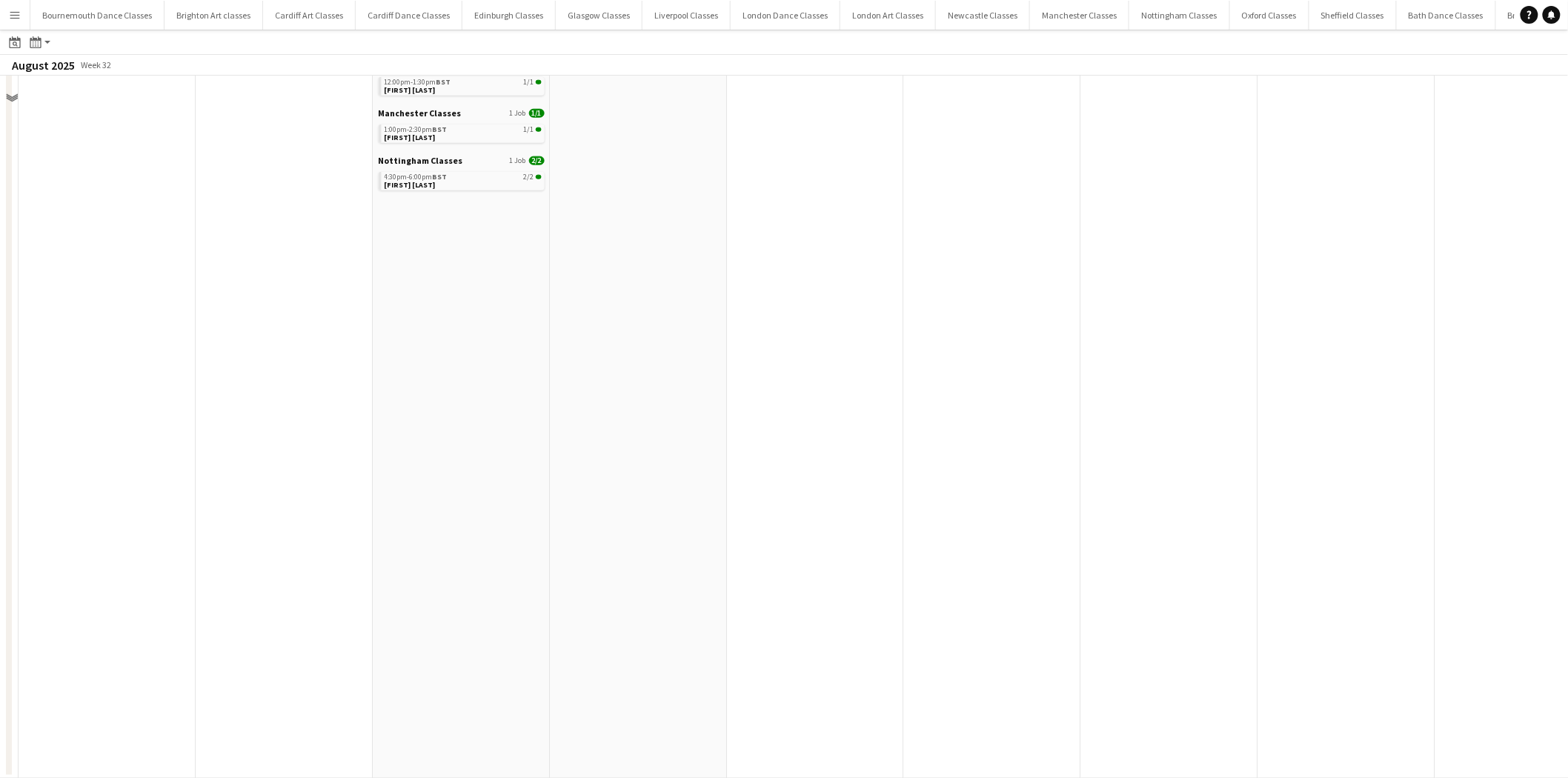 scroll, scrollTop: 0, scrollLeft: 0, axis: both 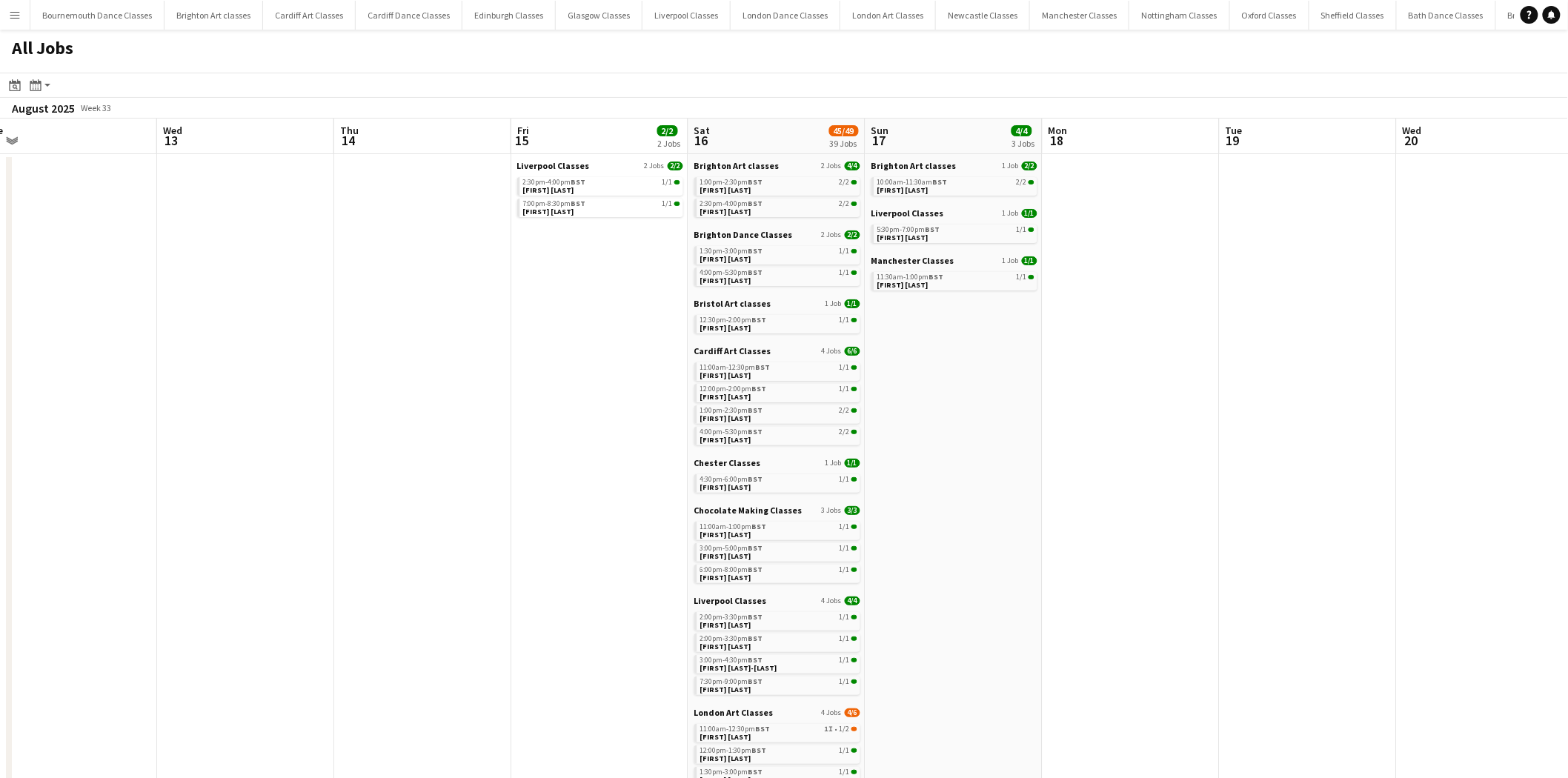drag, startPoint x: 976, startPoint y: 371, endPoint x: 46, endPoint y: 448, distance: 933.1822 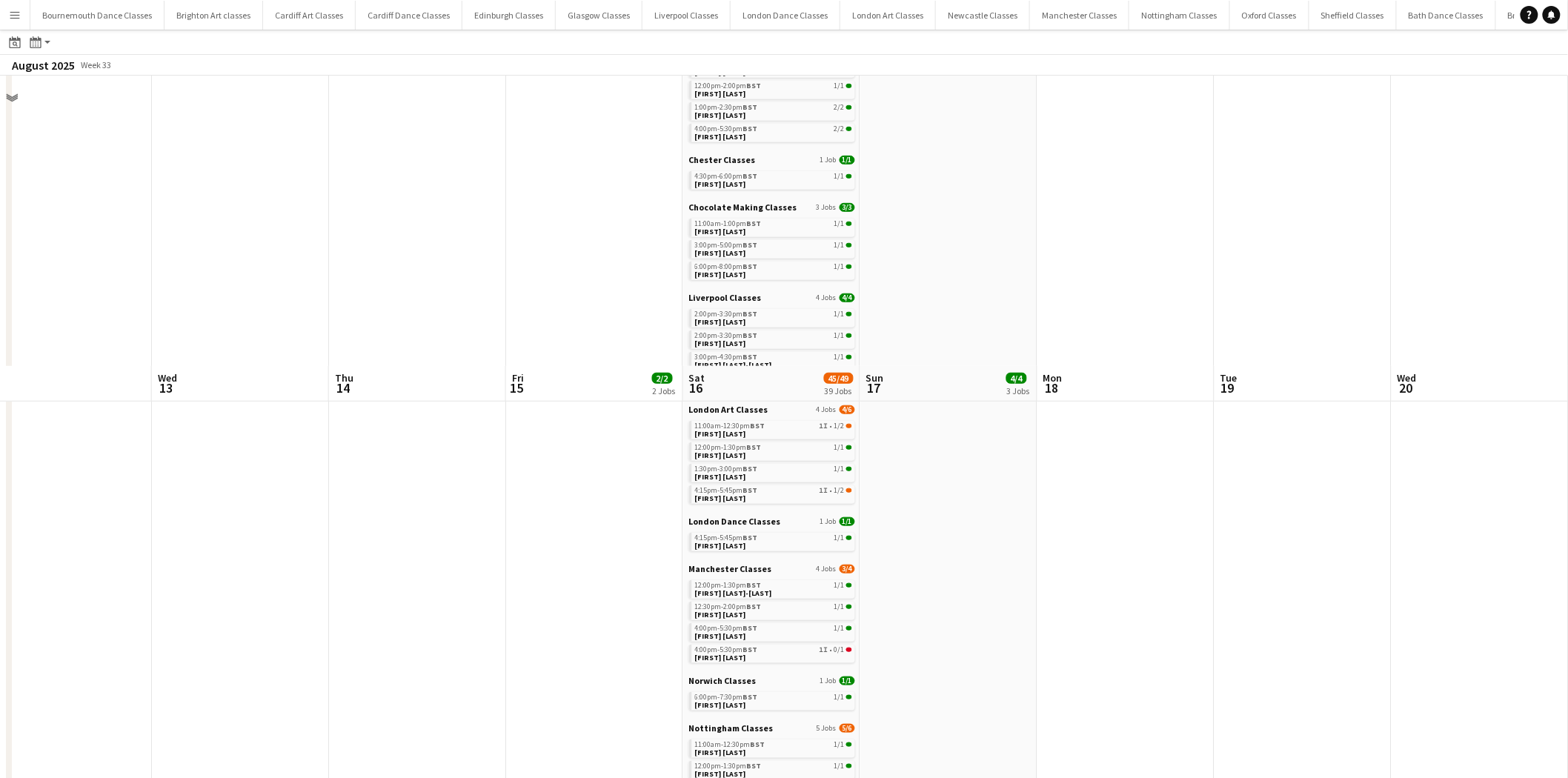 scroll, scrollTop: 603, scrollLeft: 0, axis: vertical 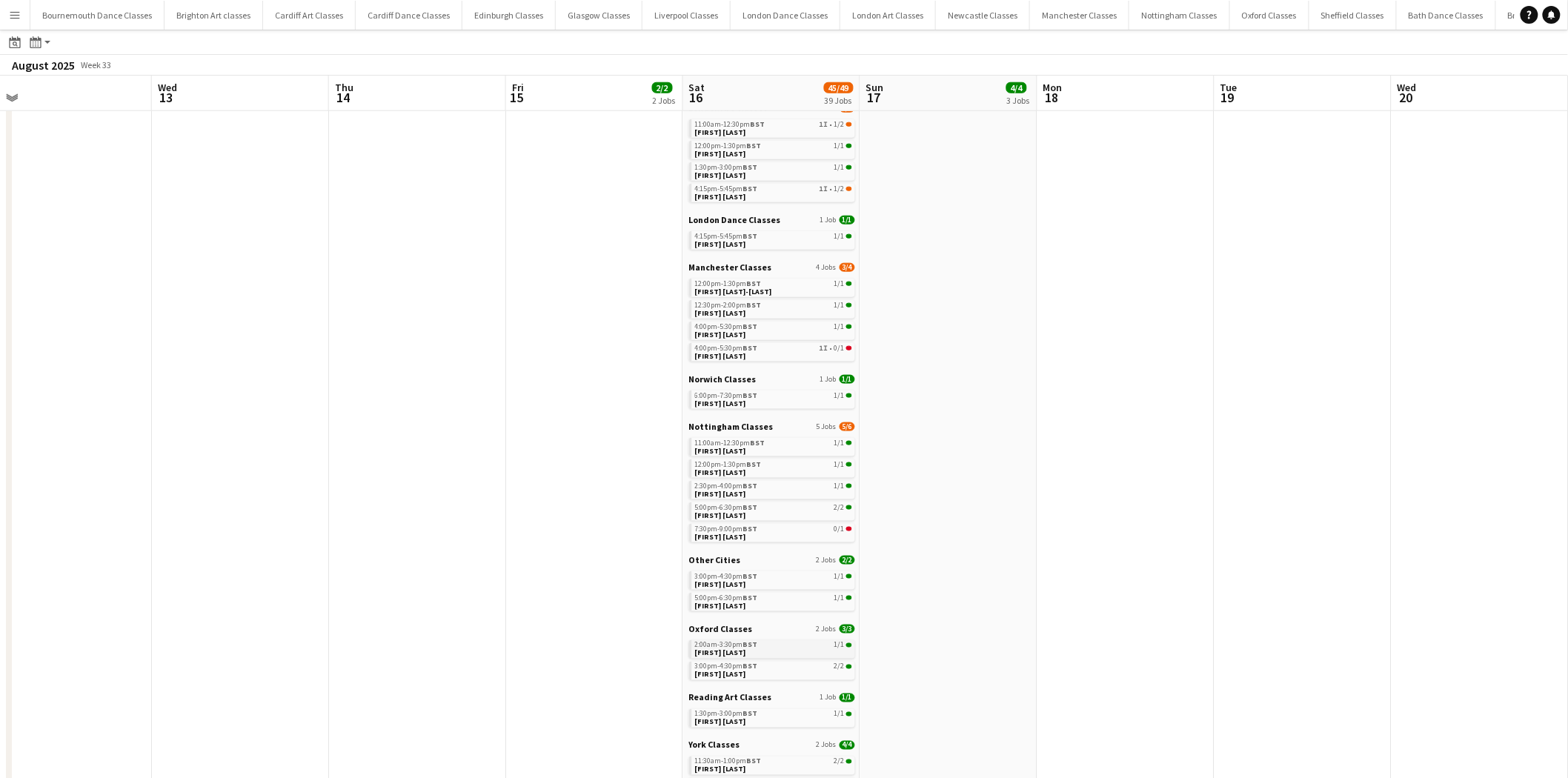 click on "2:00am-3:30pm    BST   1/1" at bounding box center (774, 645) 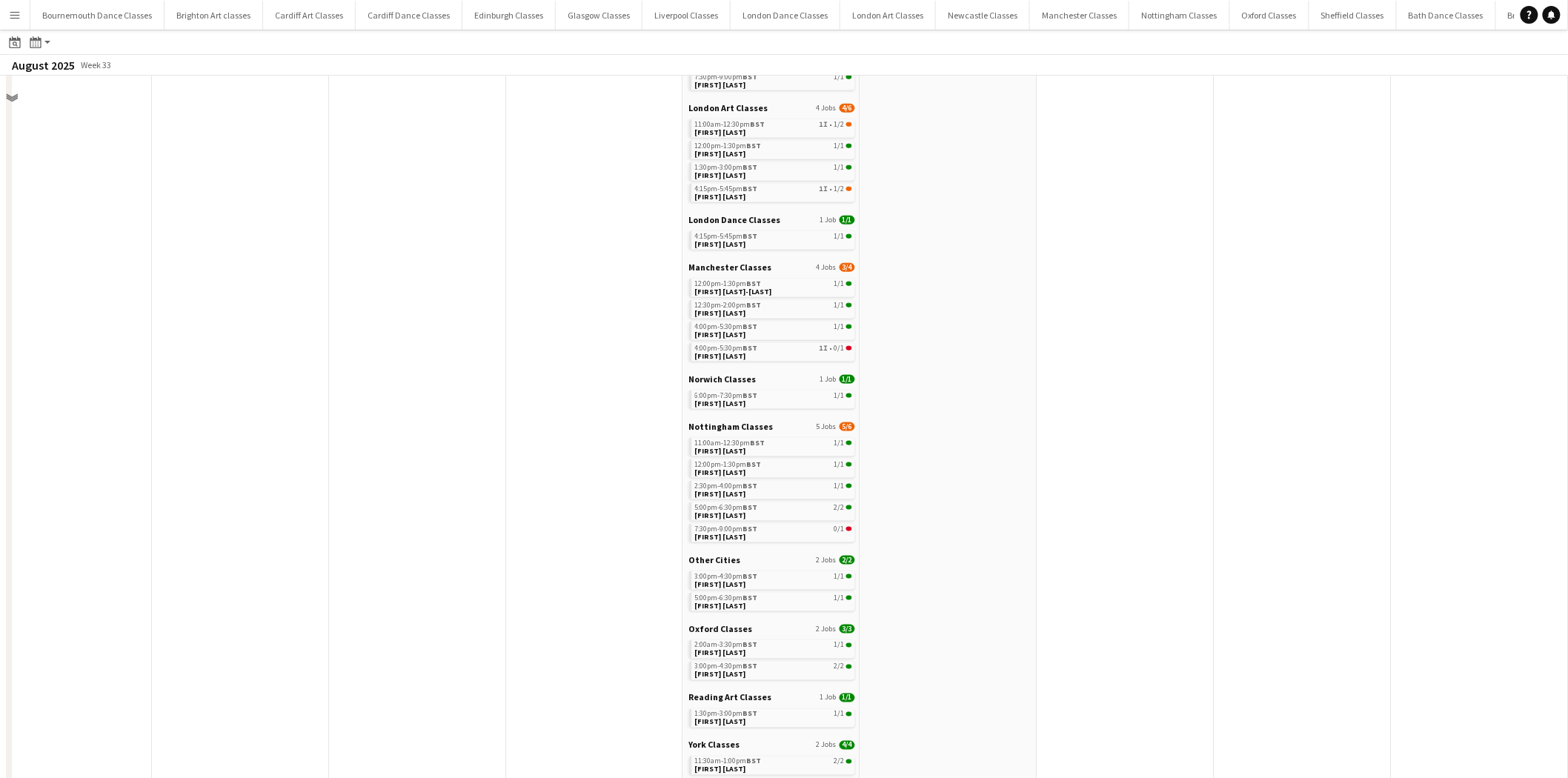 scroll, scrollTop: 0, scrollLeft: 0, axis: both 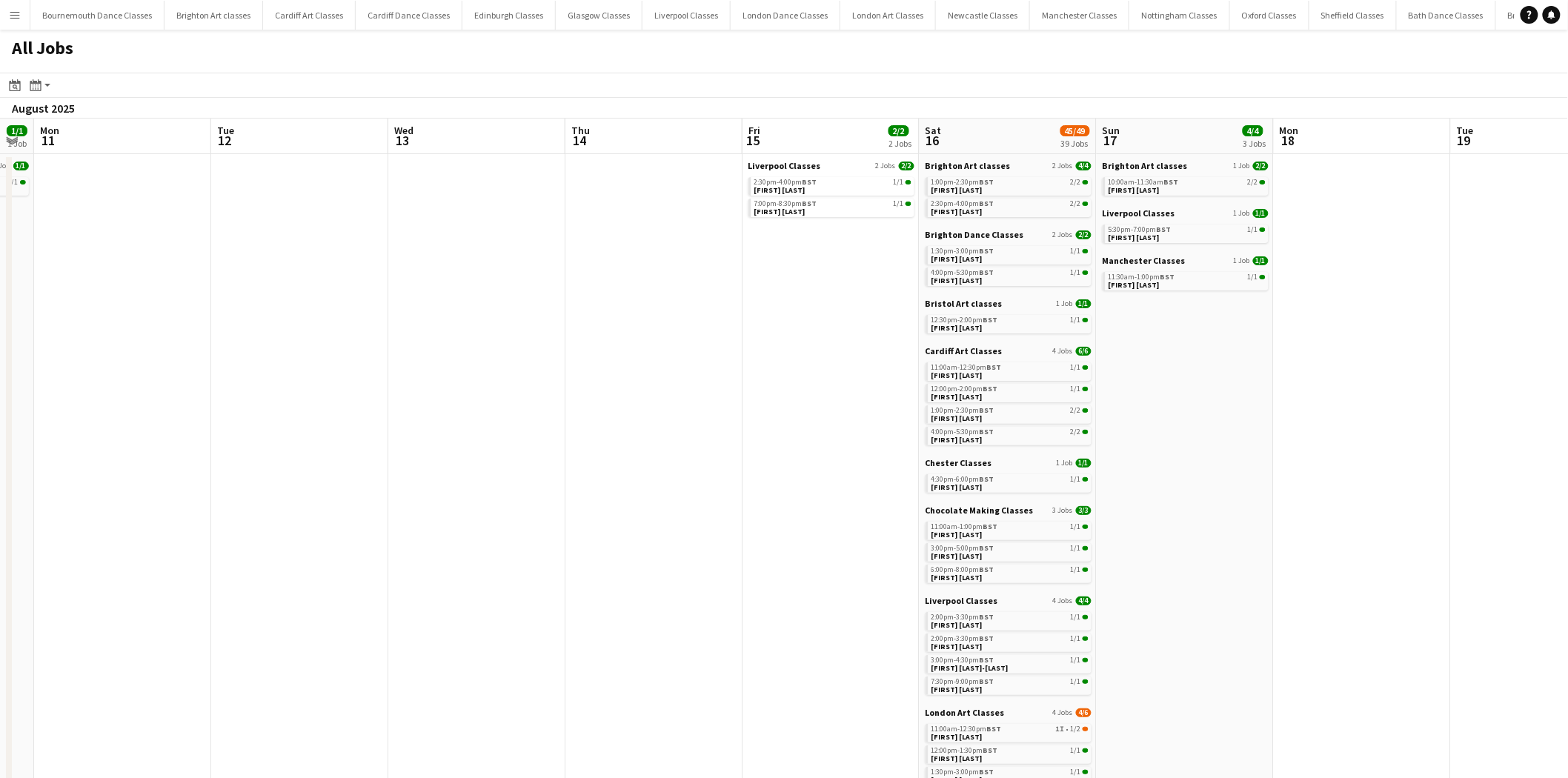 drag, startPoint x: 439, startPoint y: 439, endPoint x: 1005, endPoint y: 509, distance: 570.312 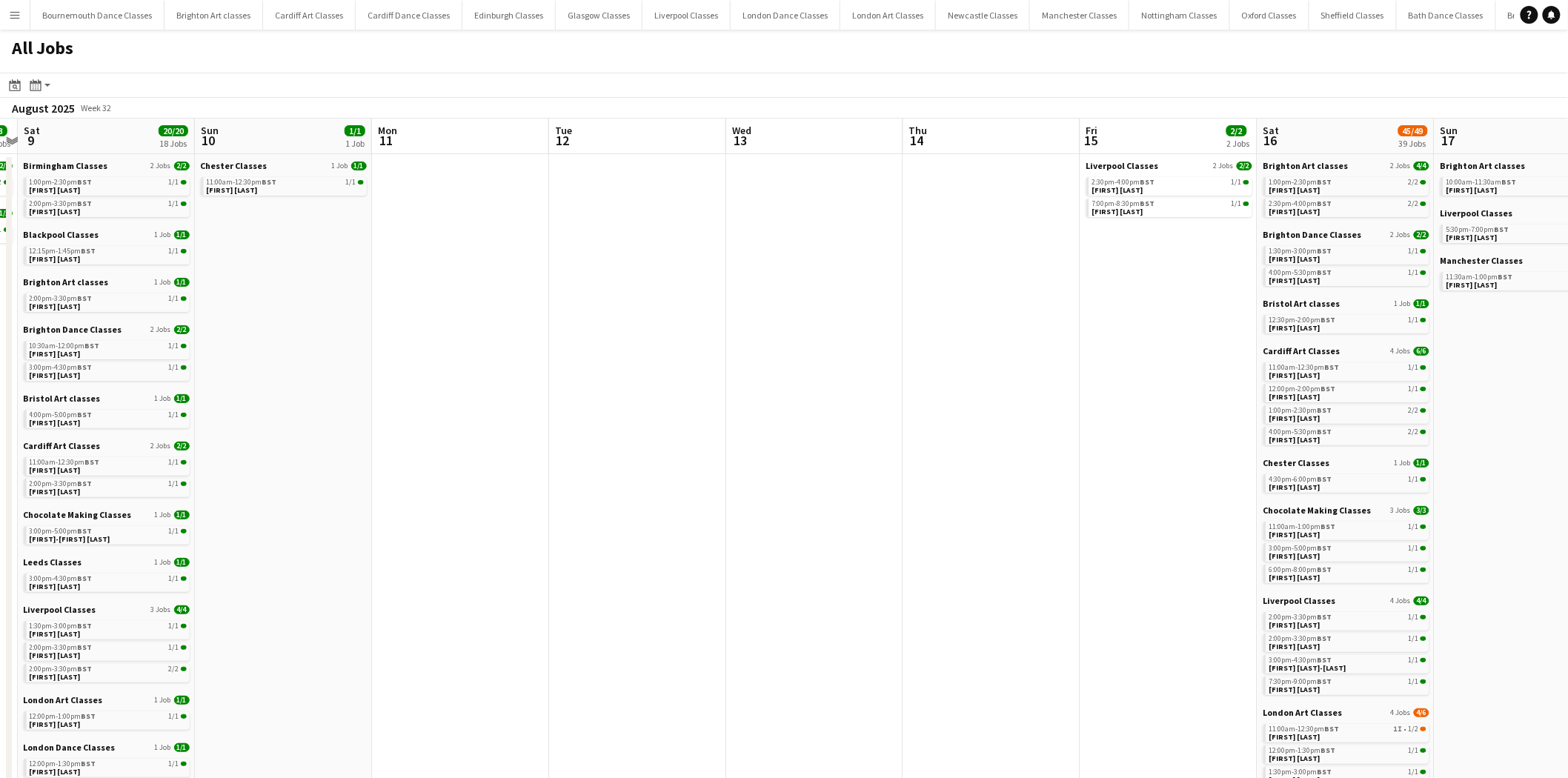 drag, startPoint x: 558, startPoint y: 479, endPoint x: 969, endPoint y: 475, distance: 411.0195 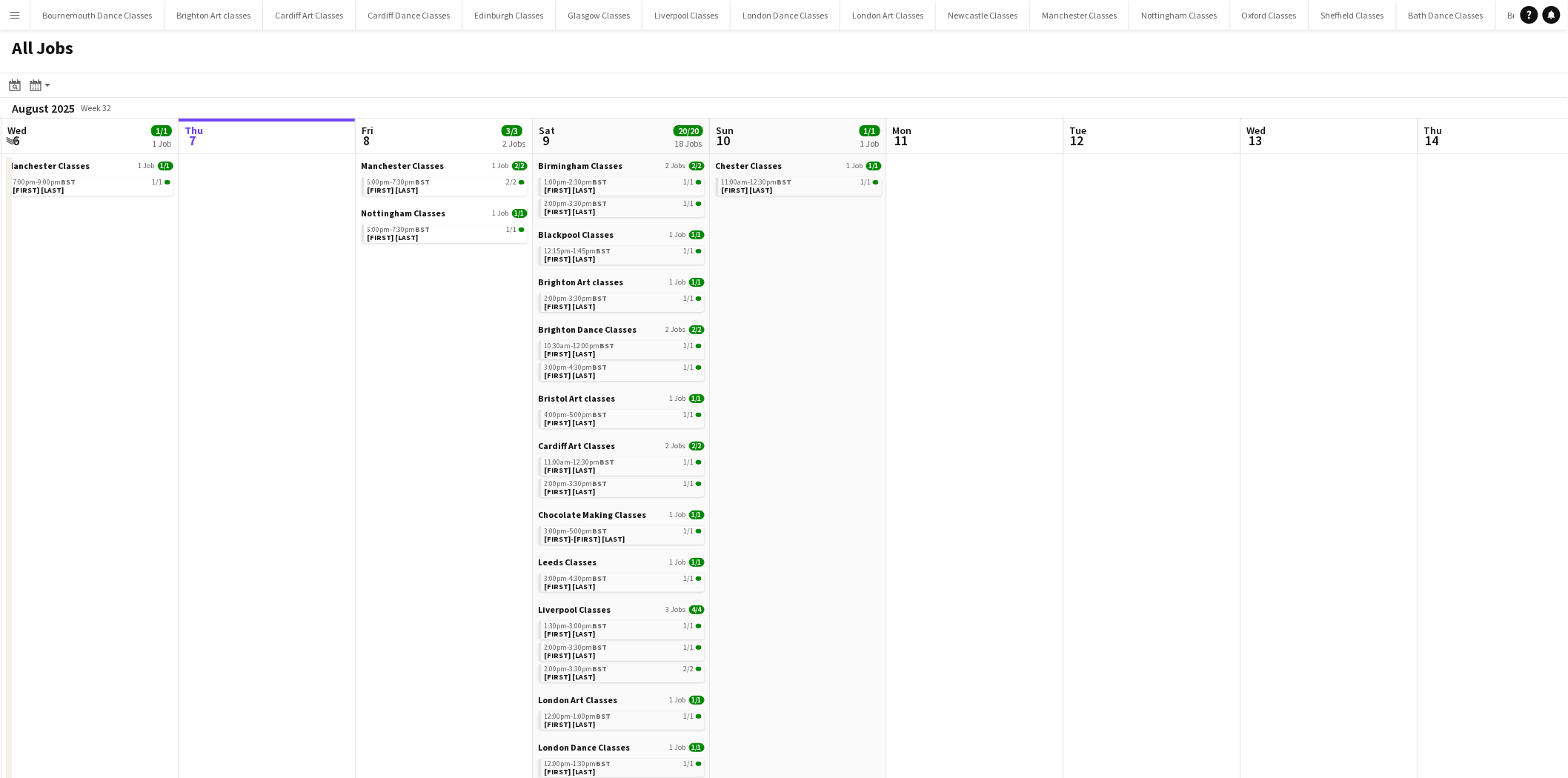 scroll, scrollTop: 0, scrollLeft: 445, axis: horizontal 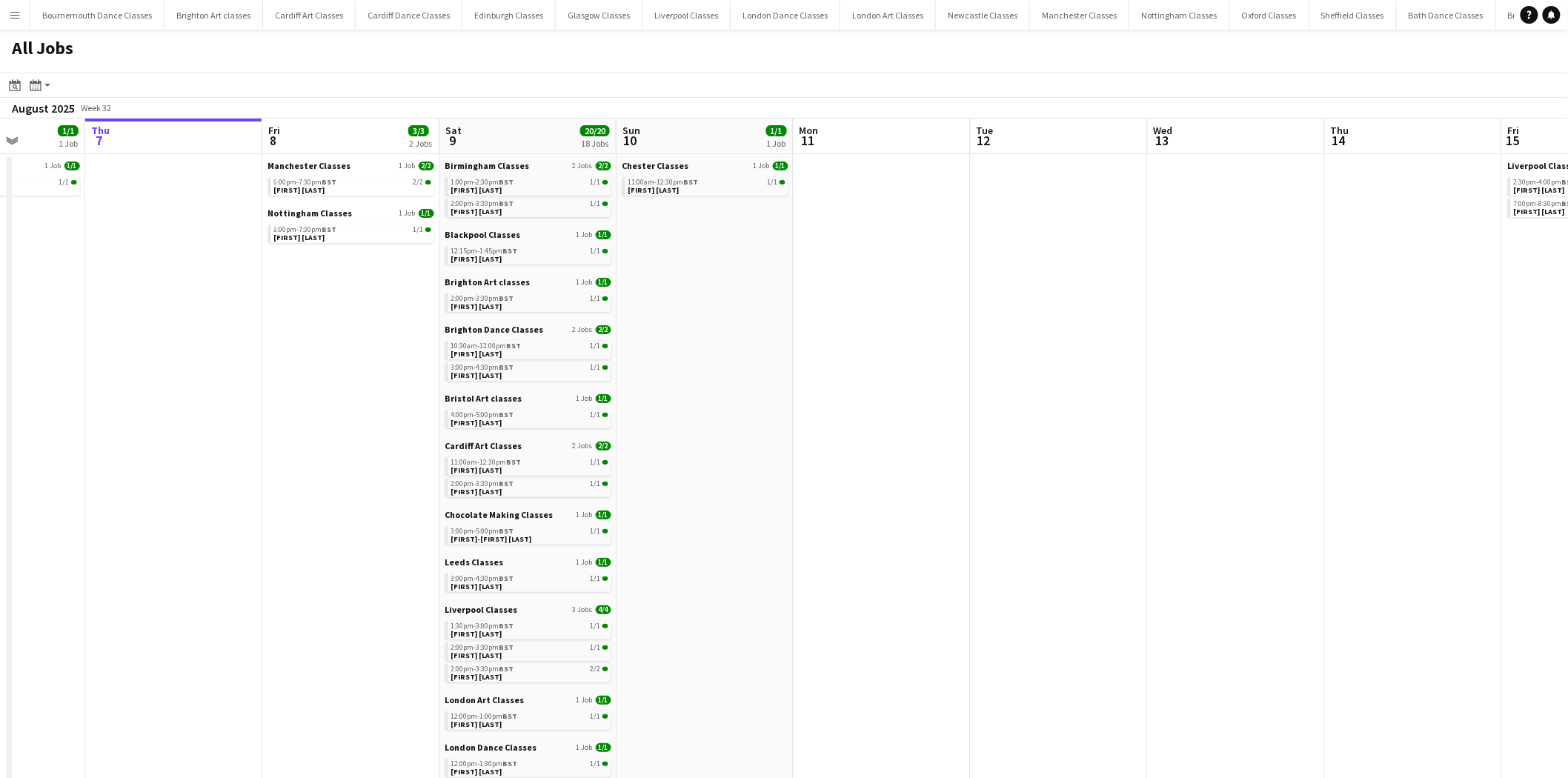 drag, startPoint x: 706, startPoint y: 467, endPoint x: 911, endPoint y: 465, distance: 205.00976 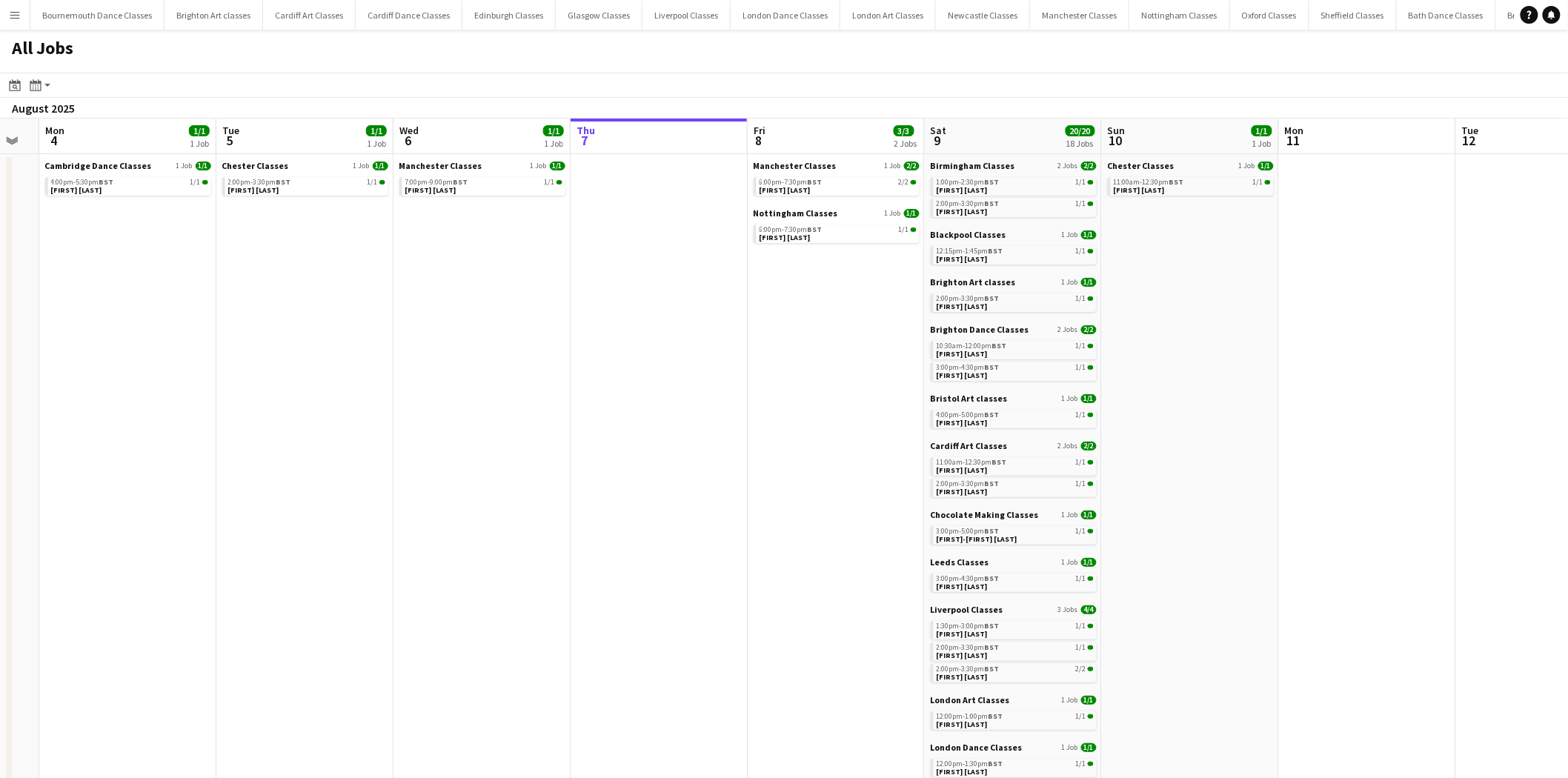 drag, startPoint x: 329, startPoint y: 440, endPoint x: 825, endPoint y: 455, distance: 496.2268 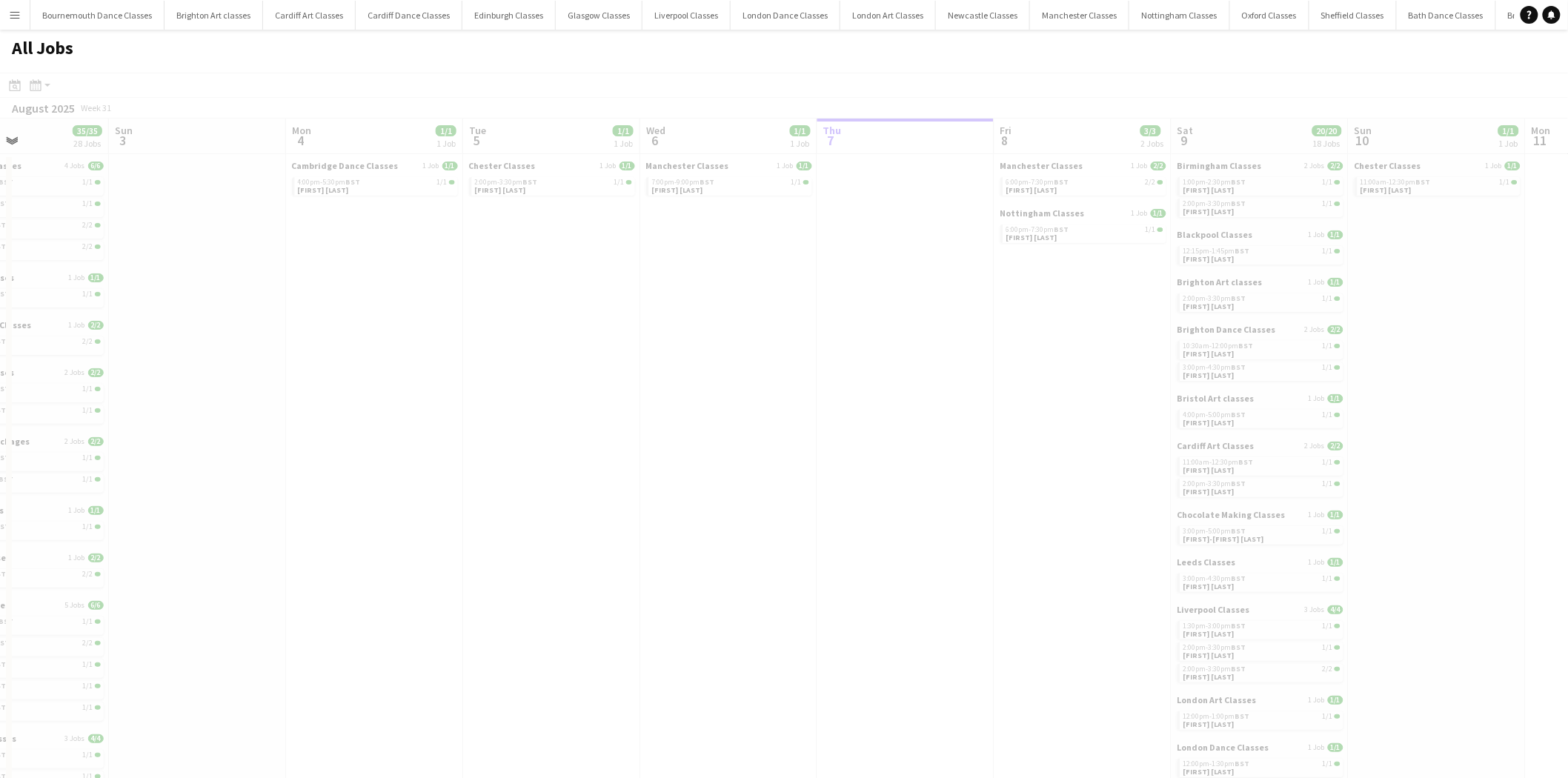 drag, startPoint x: 504, startPoint y: 471, endPoint x: 880, endPoint y: 479, distance: 376.0851 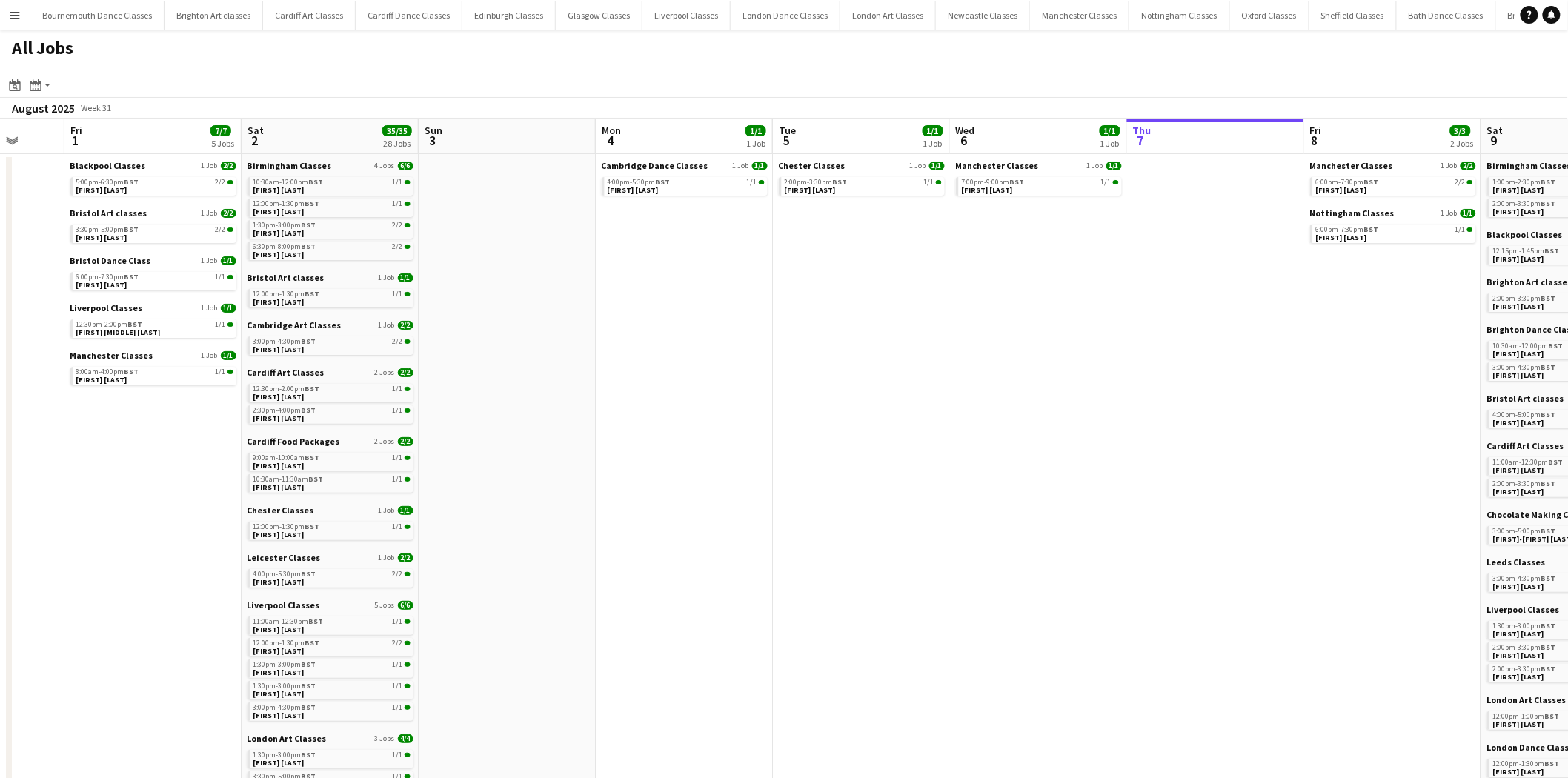 scroll, scrollTop: 0, scrollLeft: 353, axis: horizontal 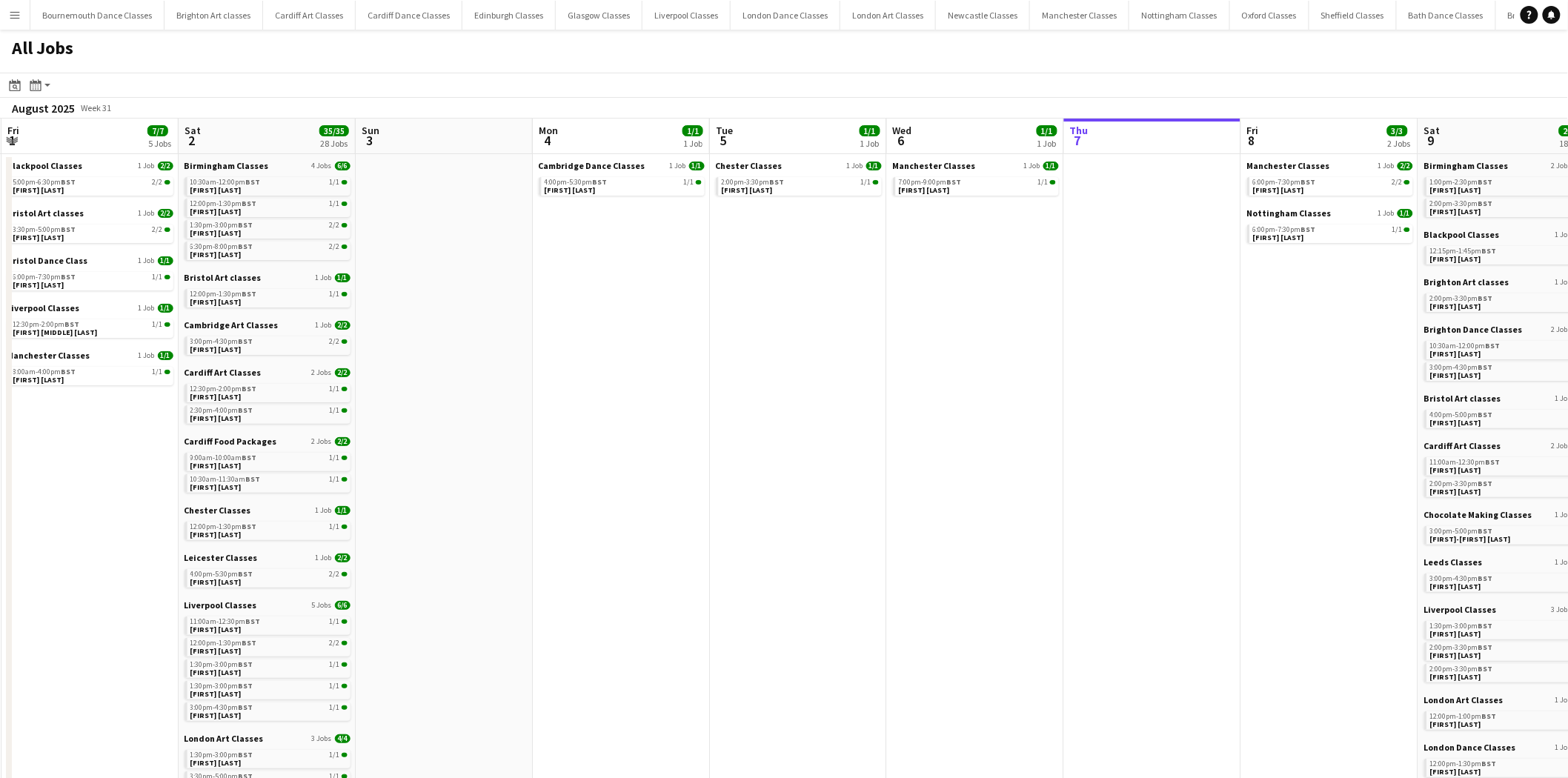 drag, startPoint x: 551, startPoint y: 442, endPoint x: 958, endPoint y: 441, distance: 407.0012 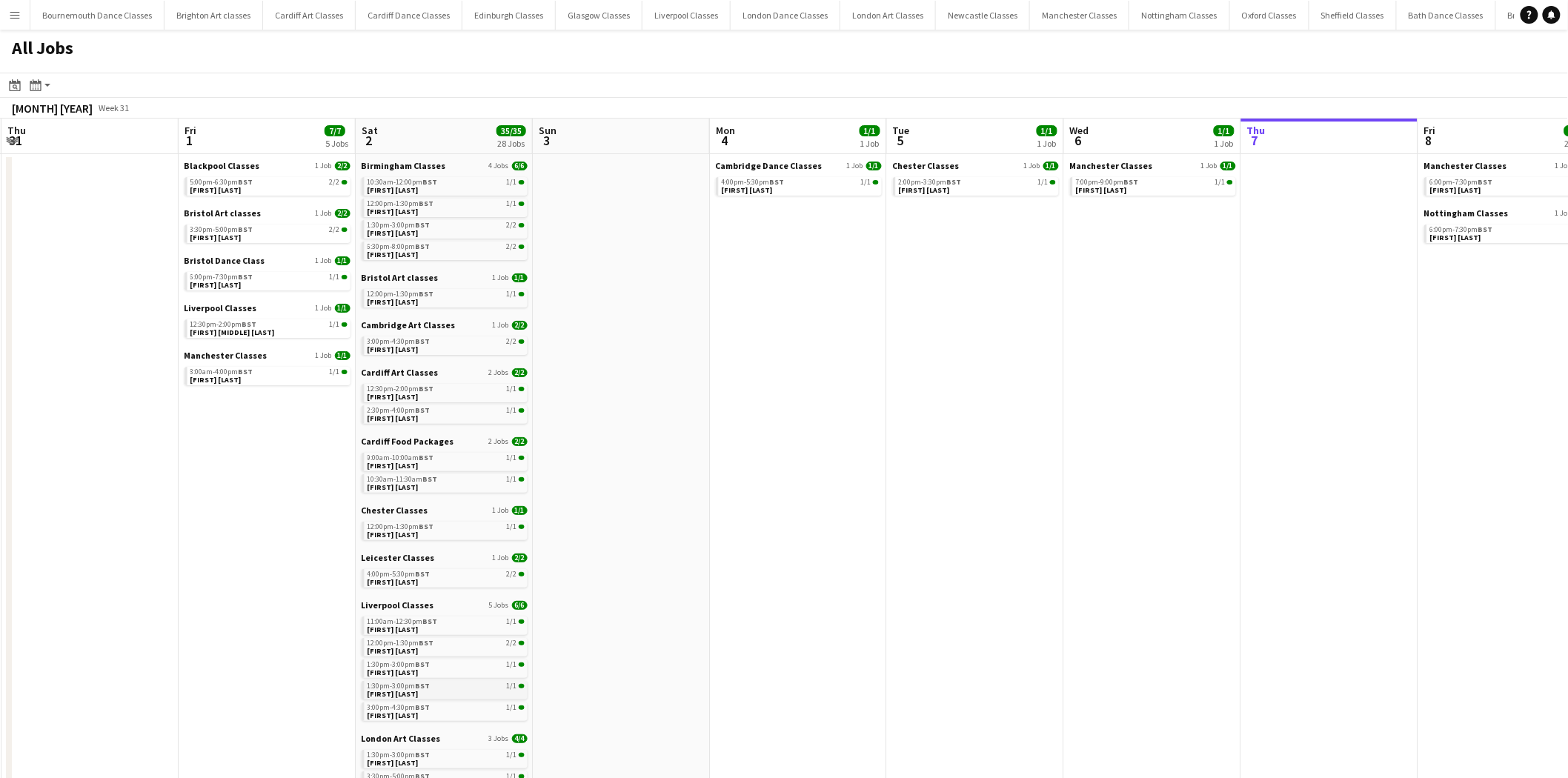 click on "[FIRST] [LAST]" at bounding box center (393, 694) 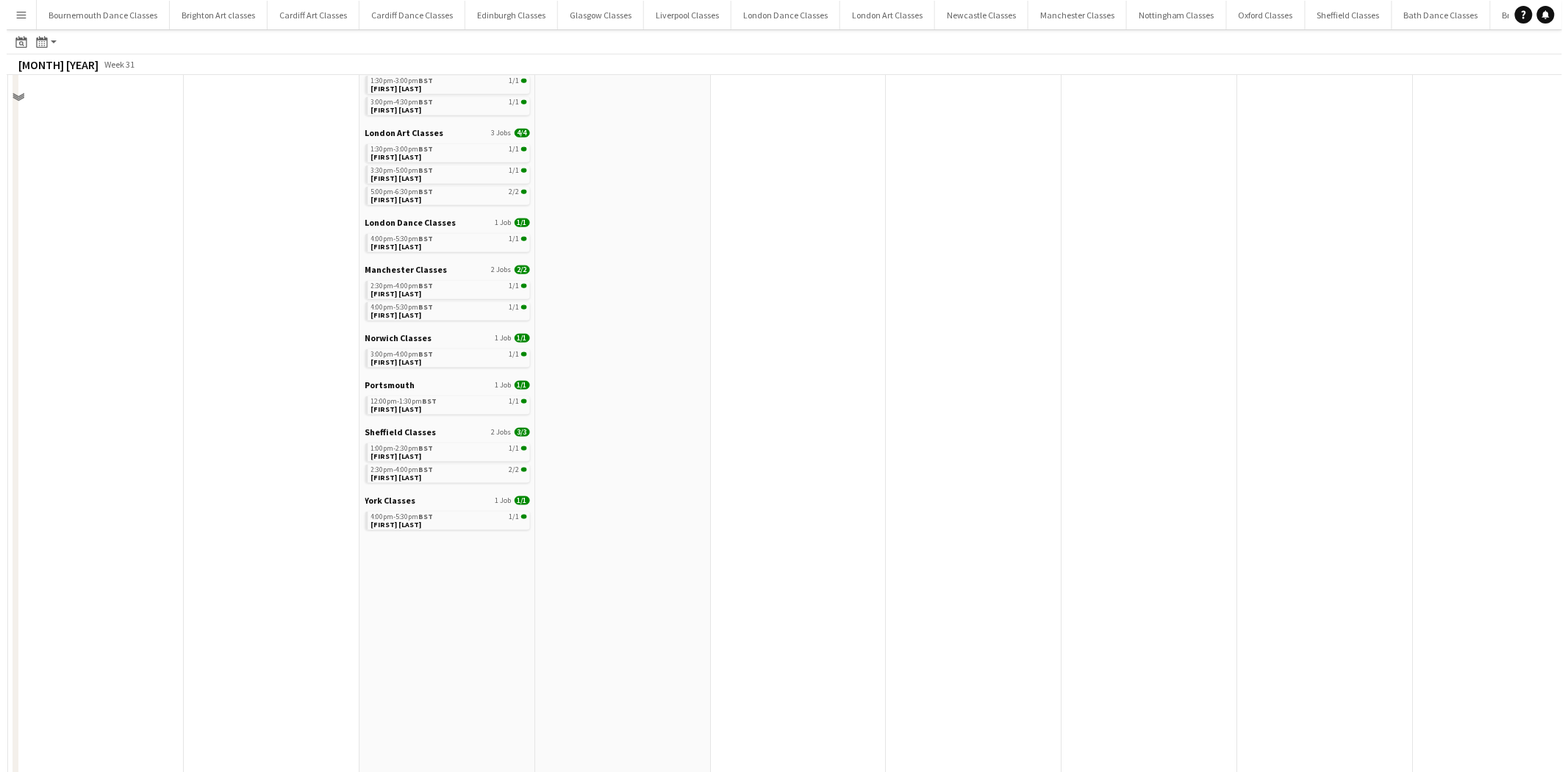 scroll, scrollTop: 0, scrollLeft: 0, axis: both 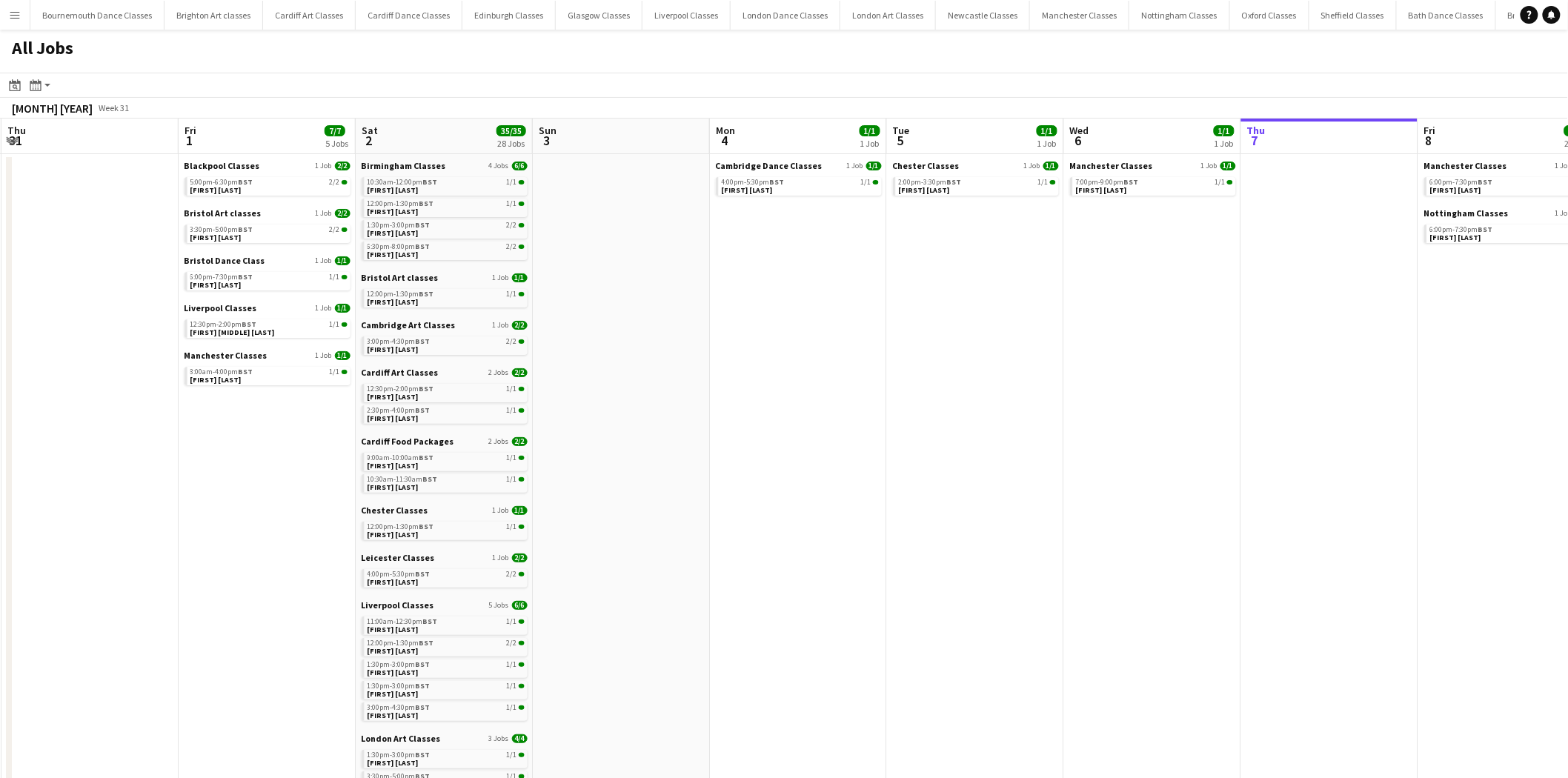 click on "Menu" at bounding box center [15, 15] 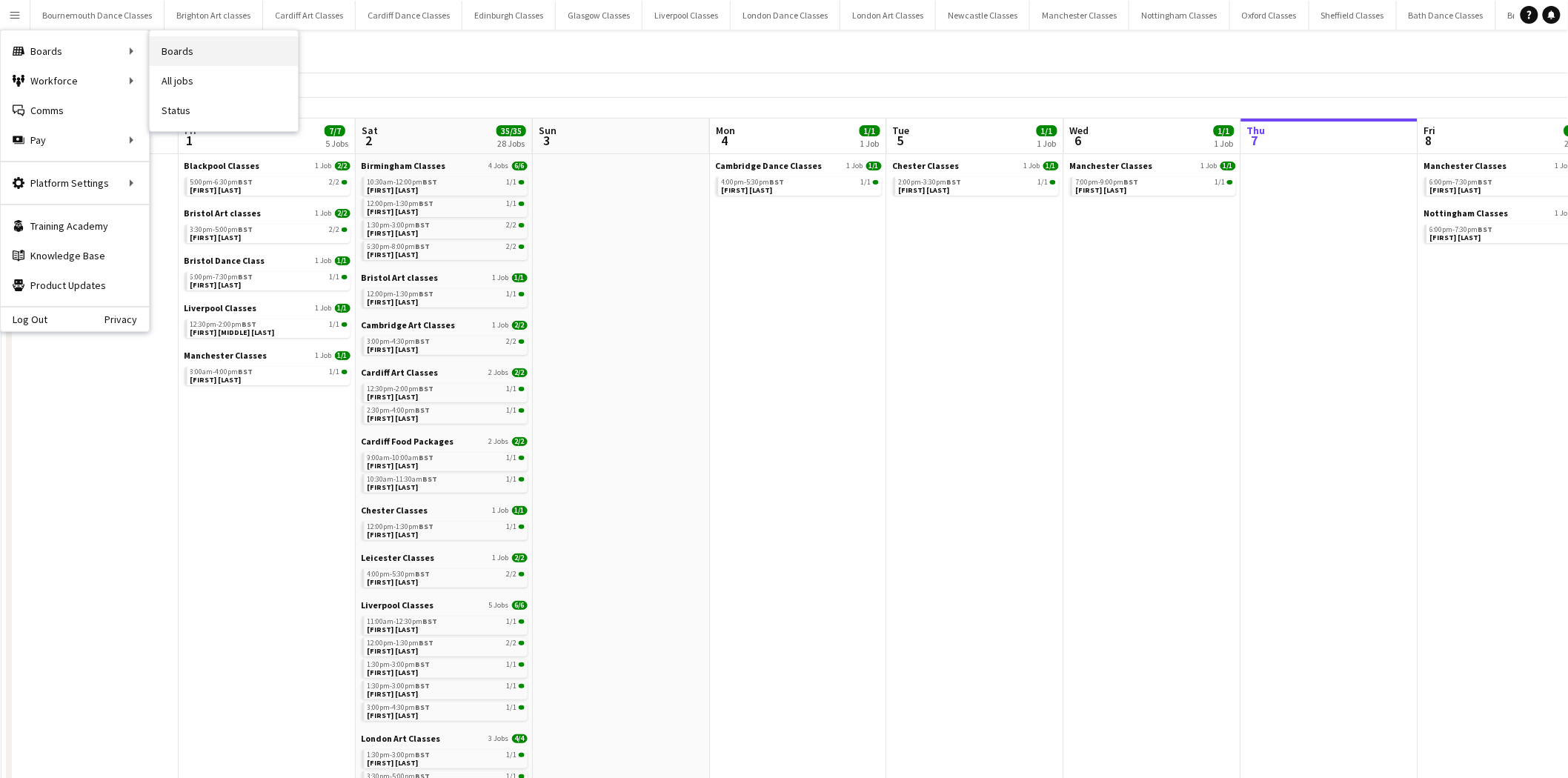 click on "Boards" at bounding box center [224, 51] 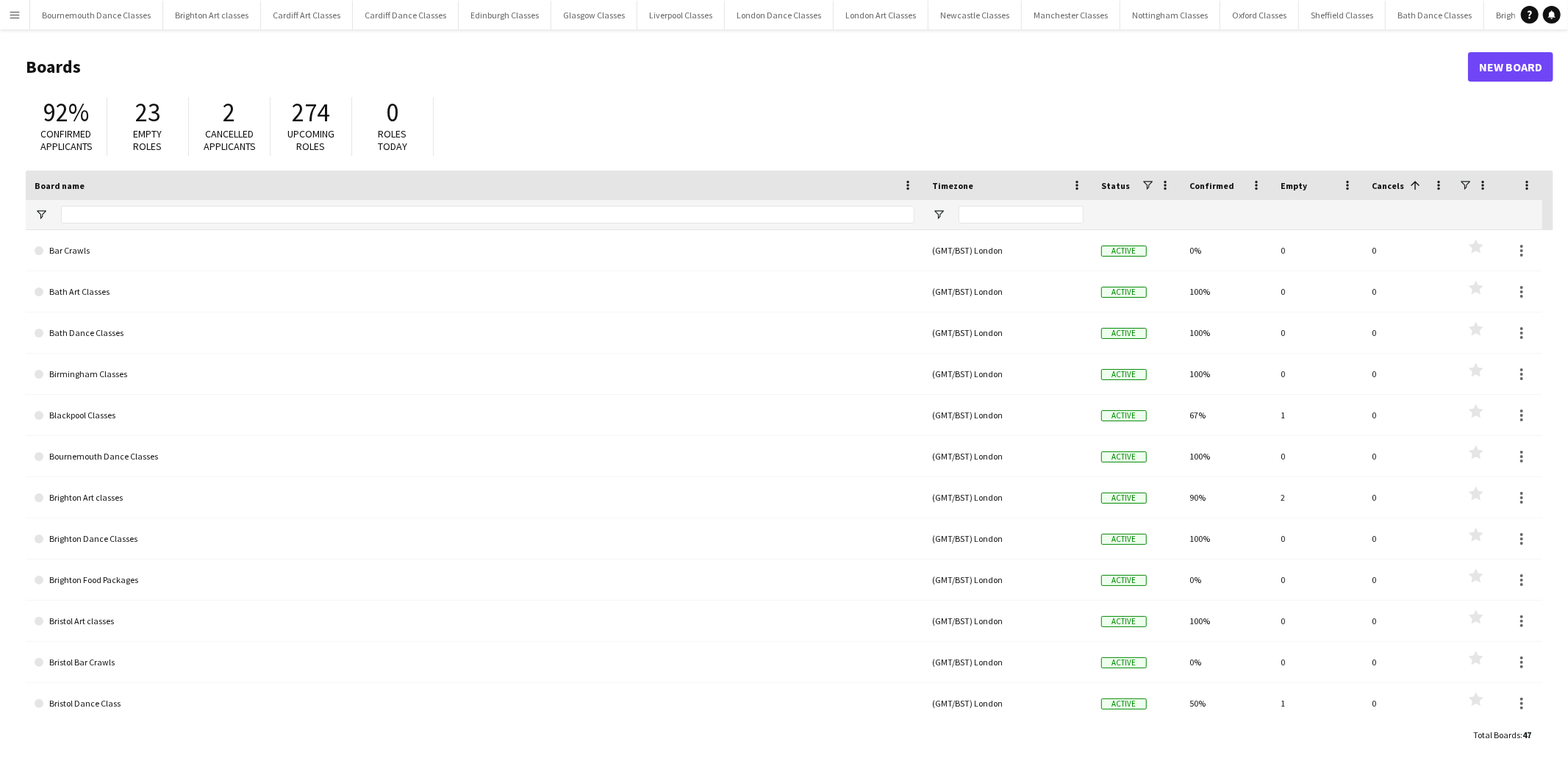 click on "Menu" at bounding box center (15, 15) 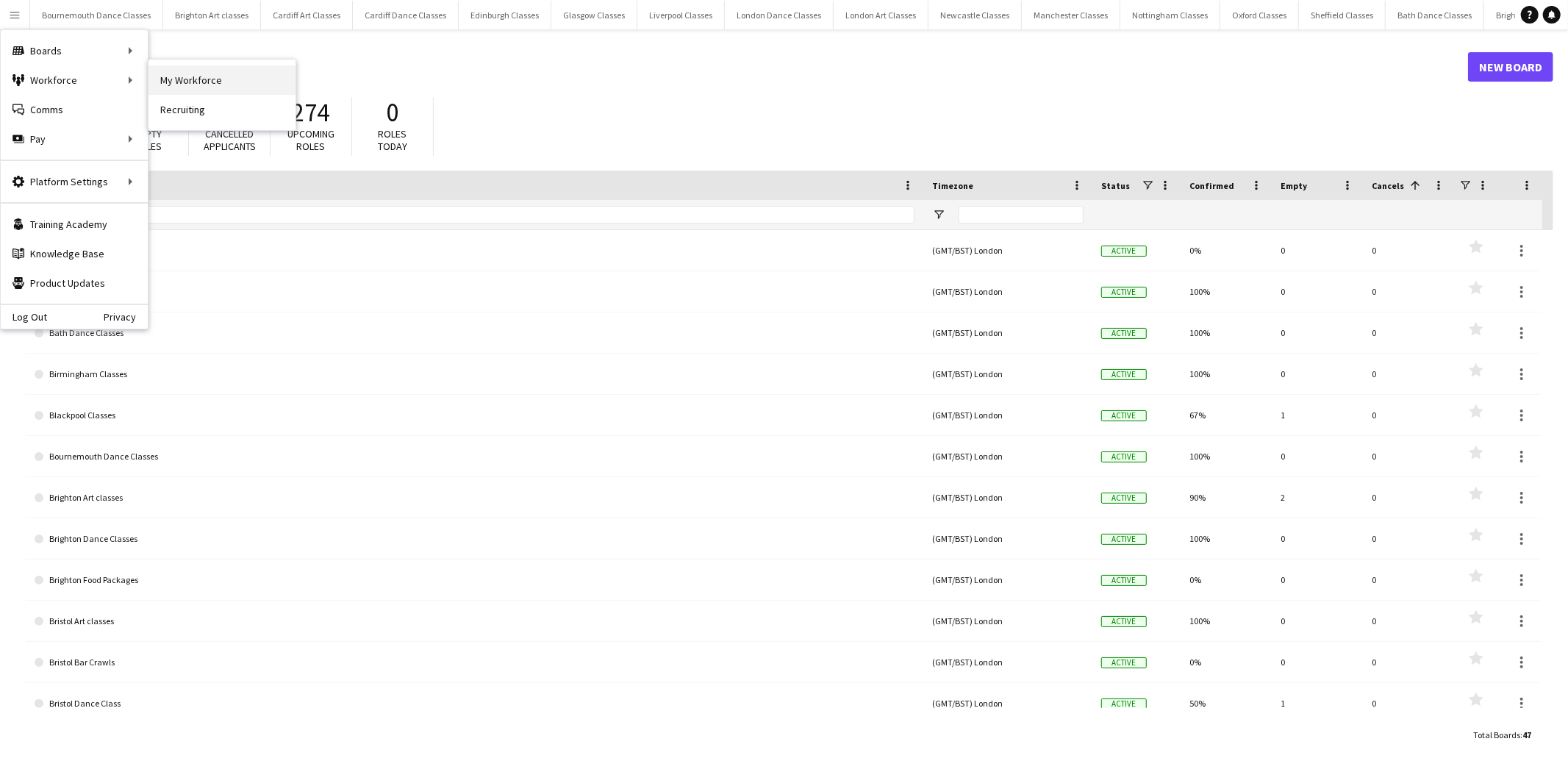 click on "My Workforce" at bounding box center [222, 80] 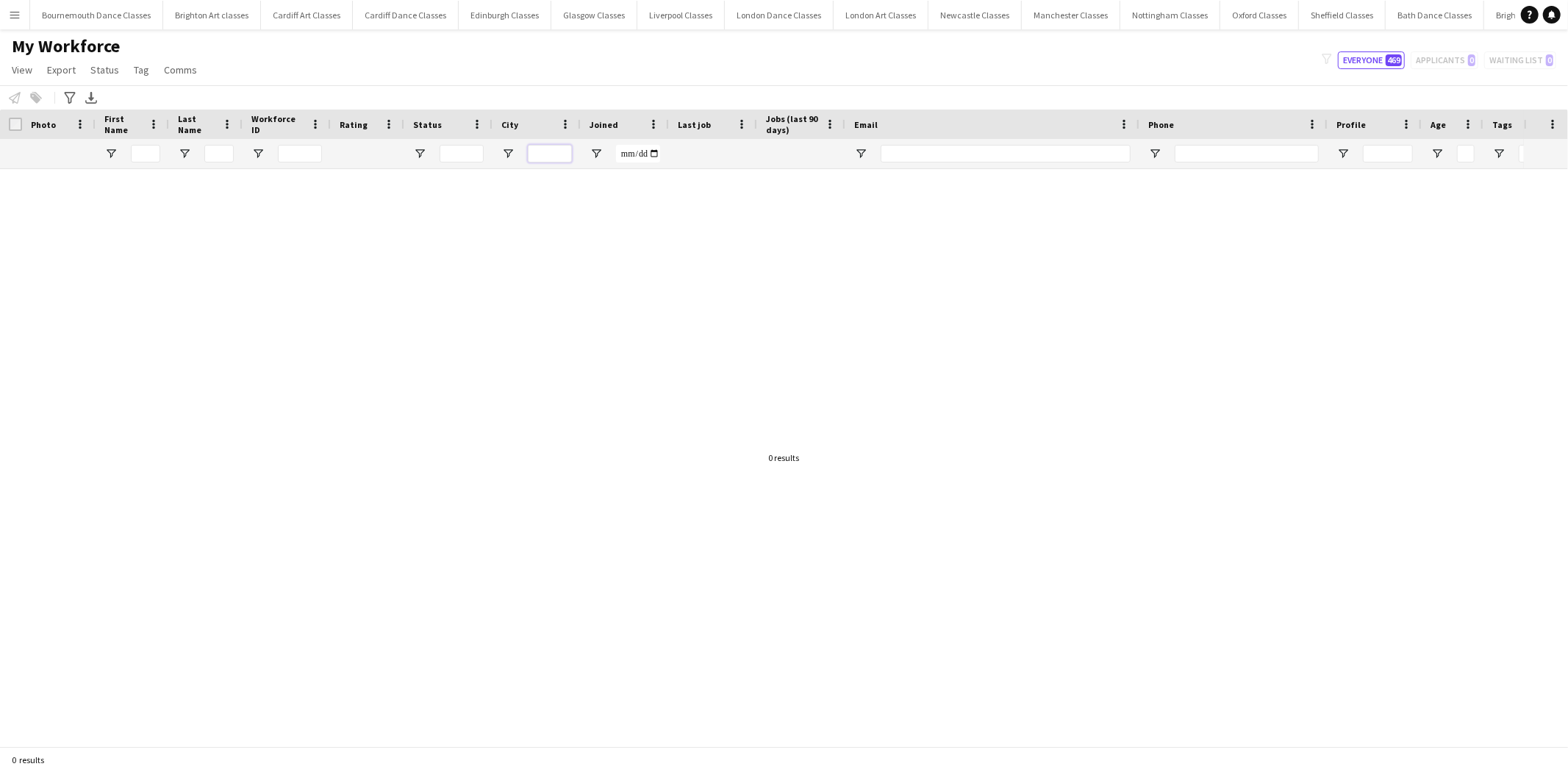 click at bounding box center (550, 154) 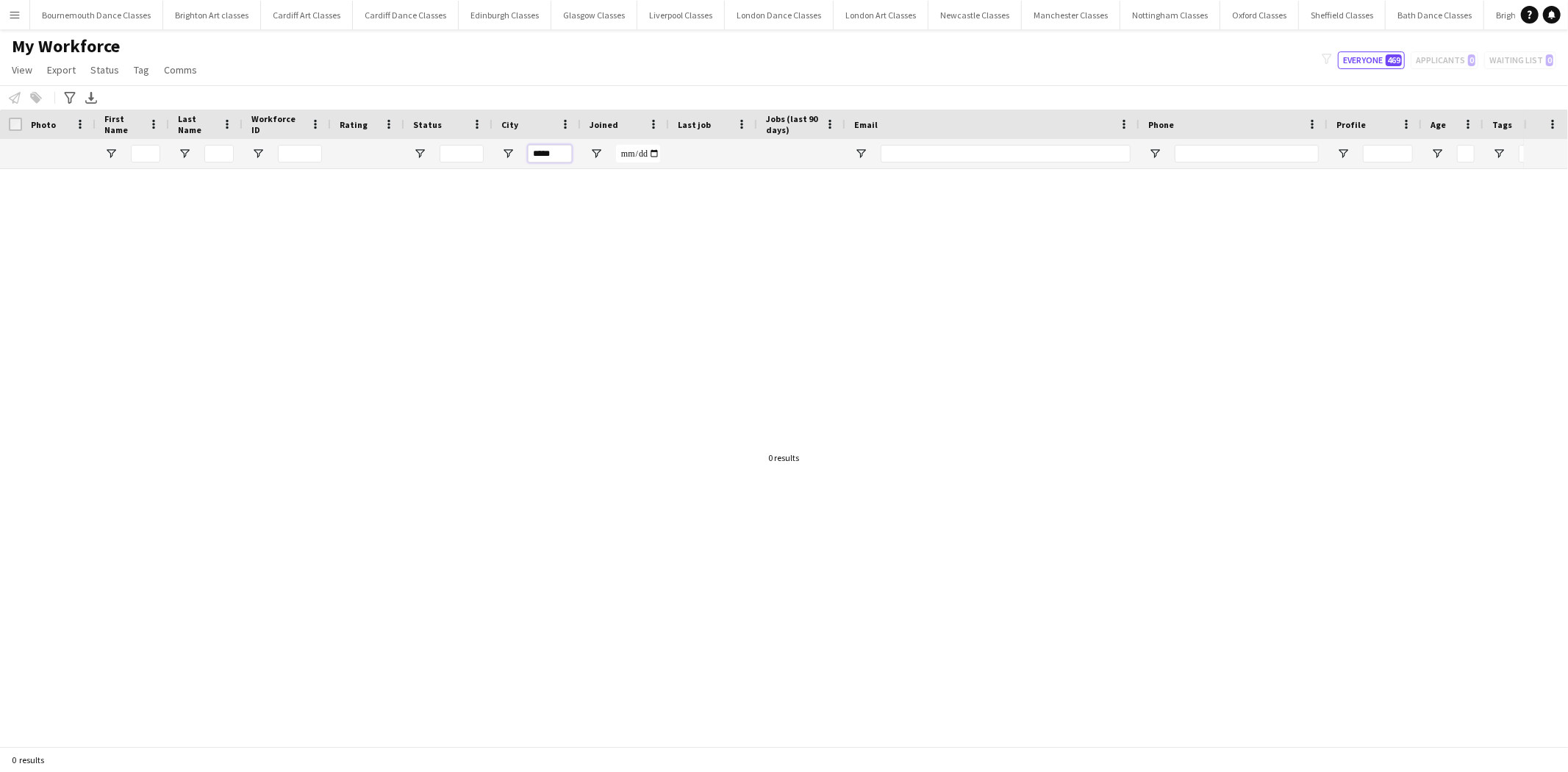 type on "******" 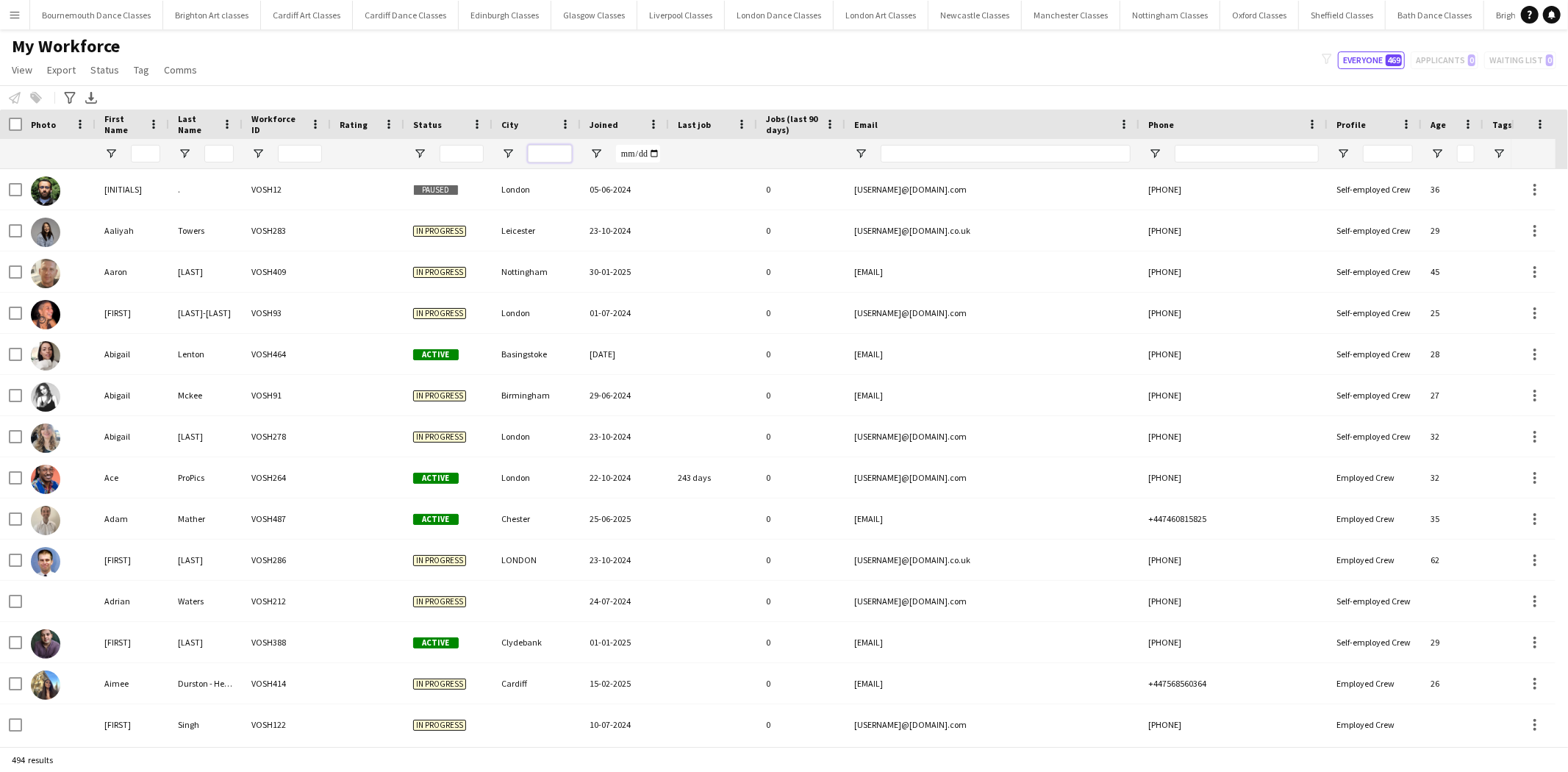 click at bounding box center [550, 154] 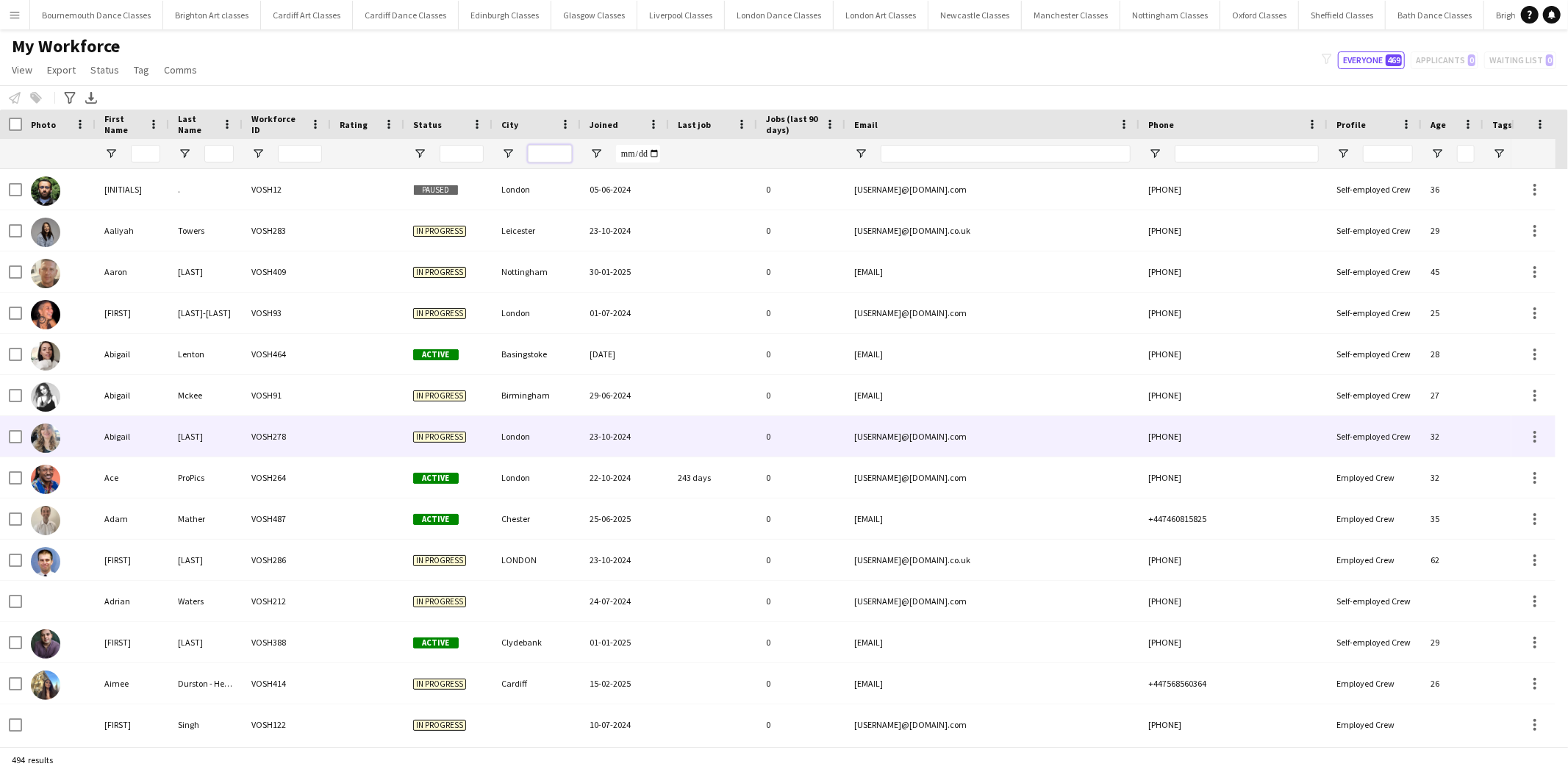 scroll, scrollTop: 295, scrollLeft: 0, axis: vertical 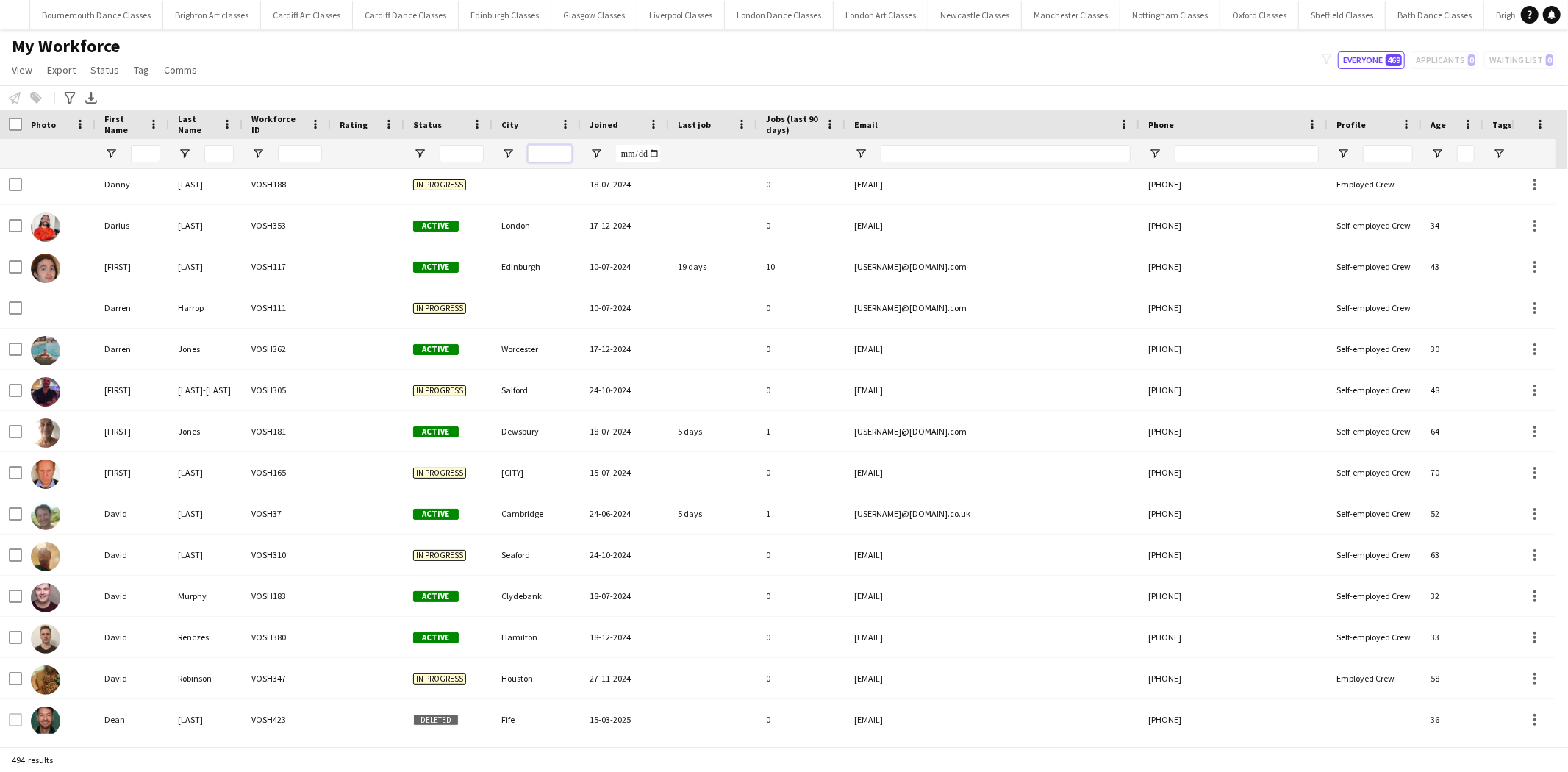 click at bounding box center [550, 154] 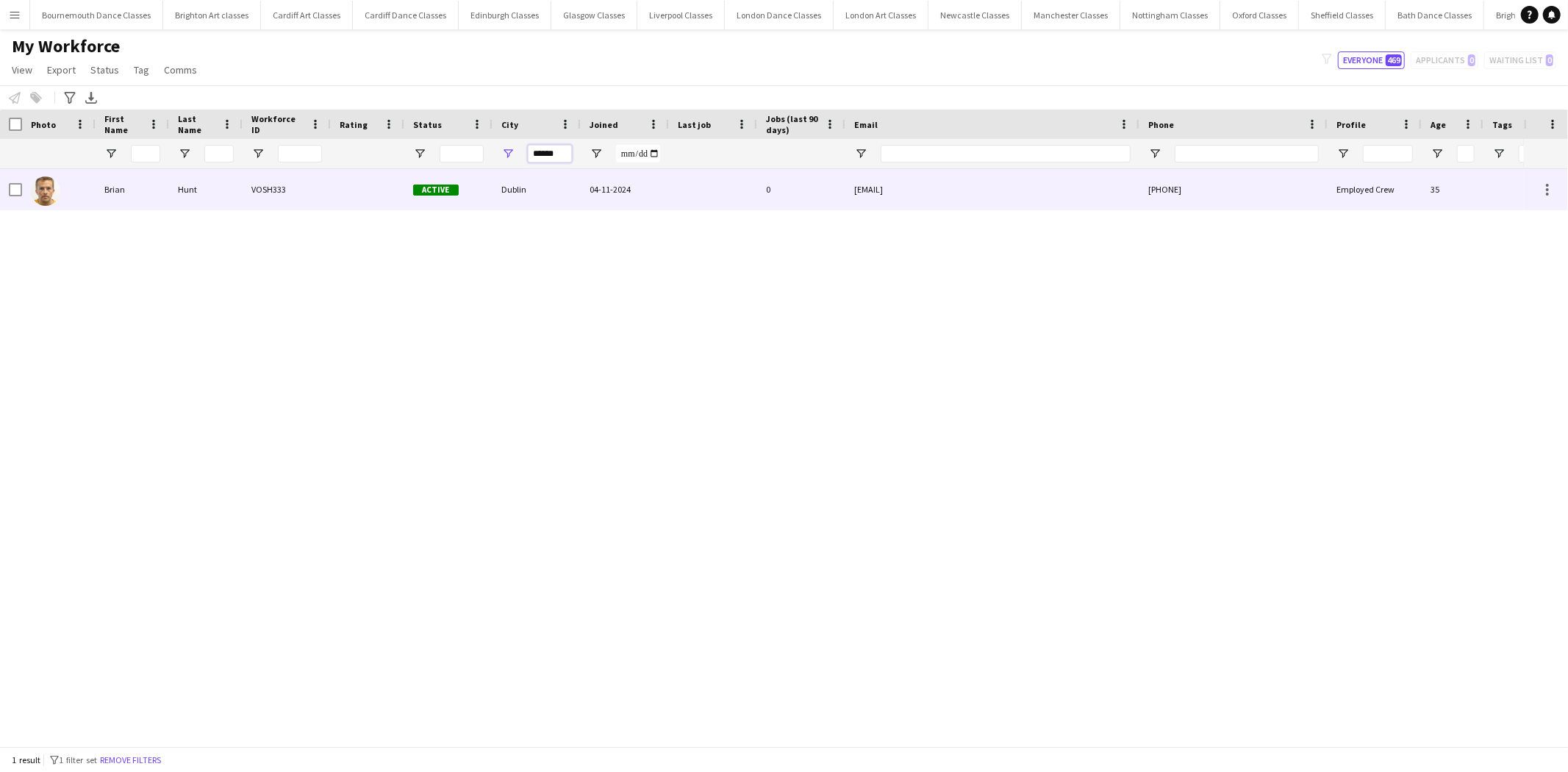type on "******" 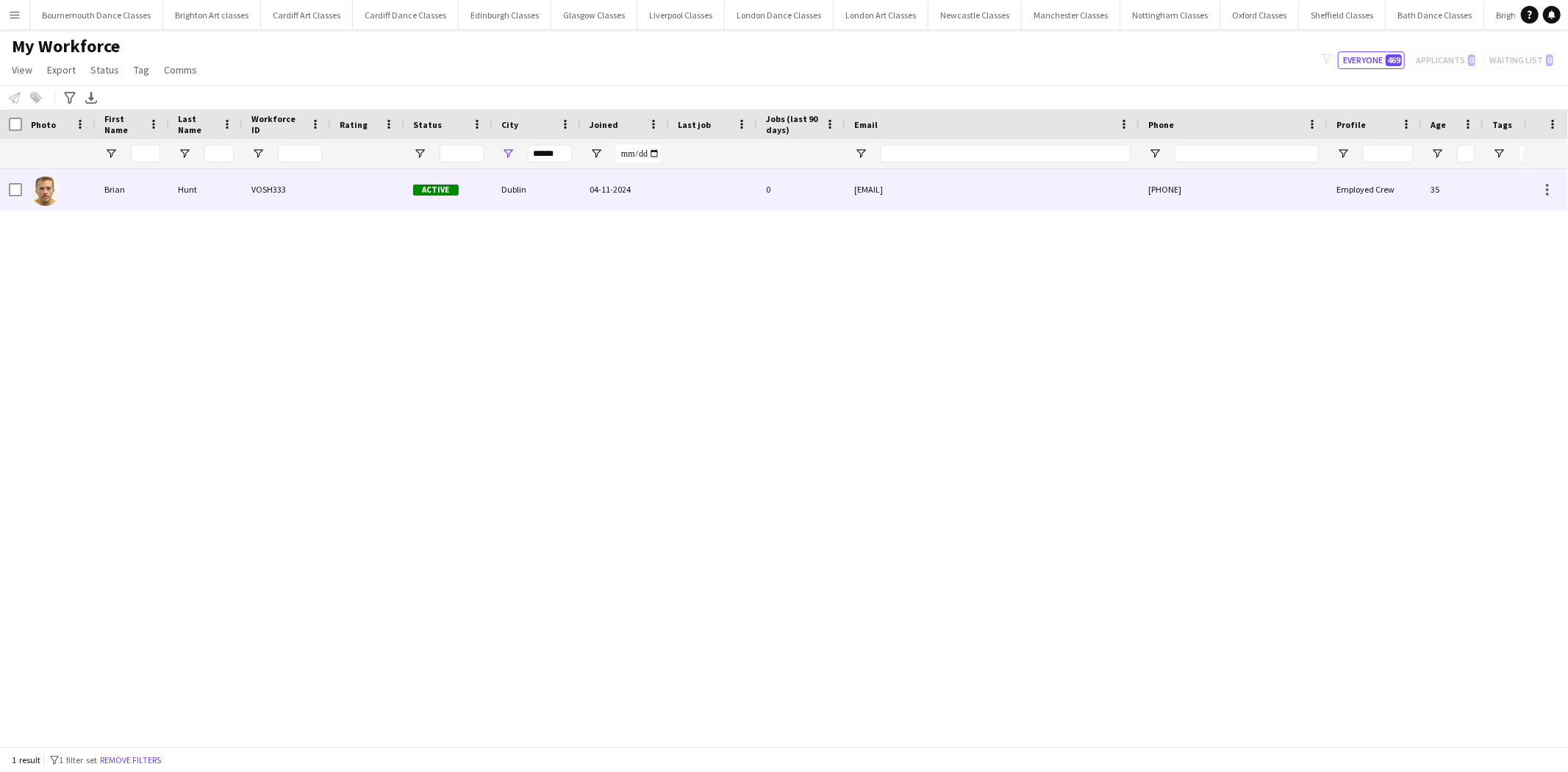 click on "Dublin" at bounding box center [537, 189] 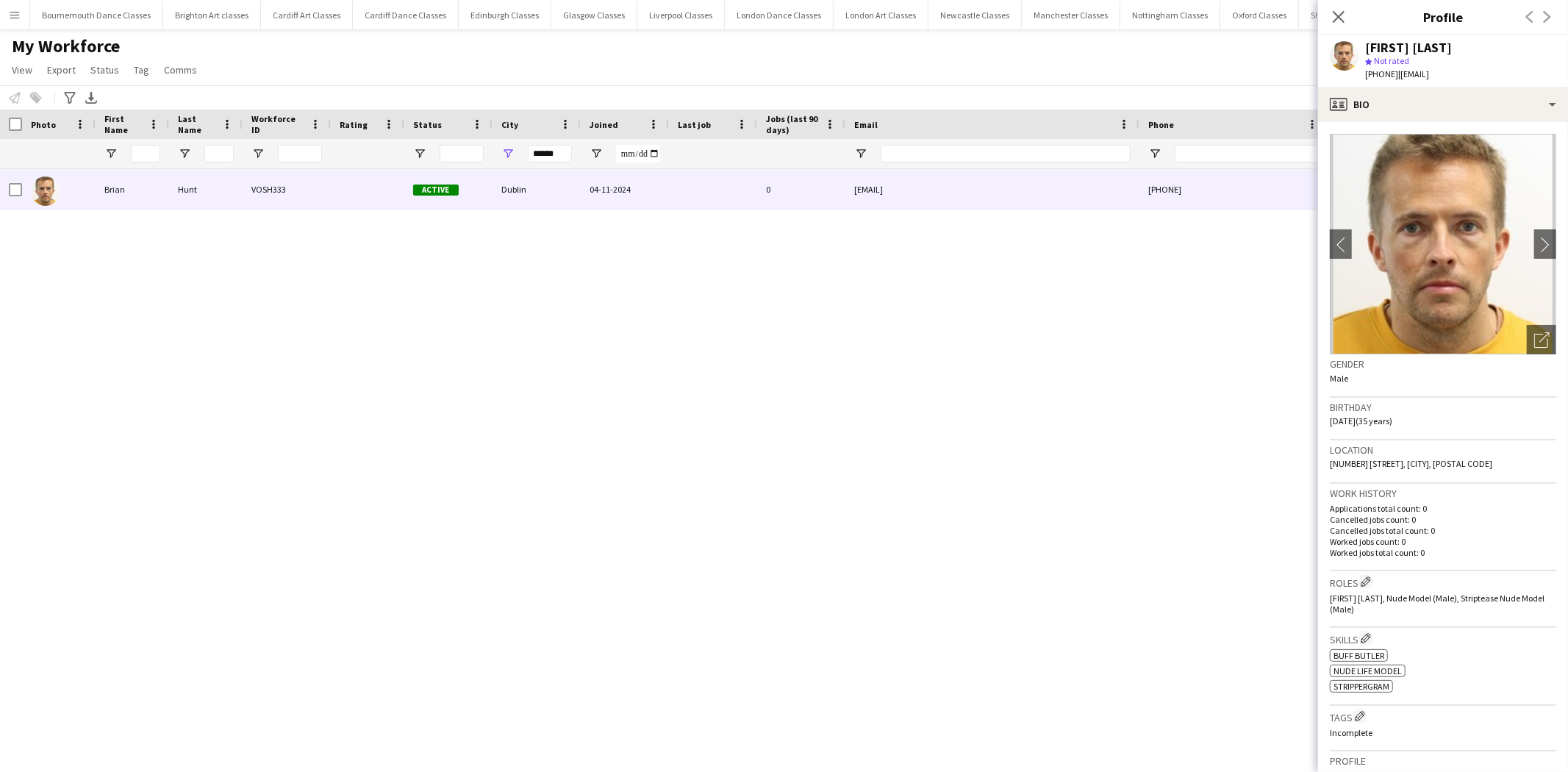 click on "[FIRST] [LAST] VOSH333 Active [CITY] [DATE] [DATE] [USERNAME]@[DOMAIN].ie [PHONE] Employed Crew 35" at bounding box center (762, 451) 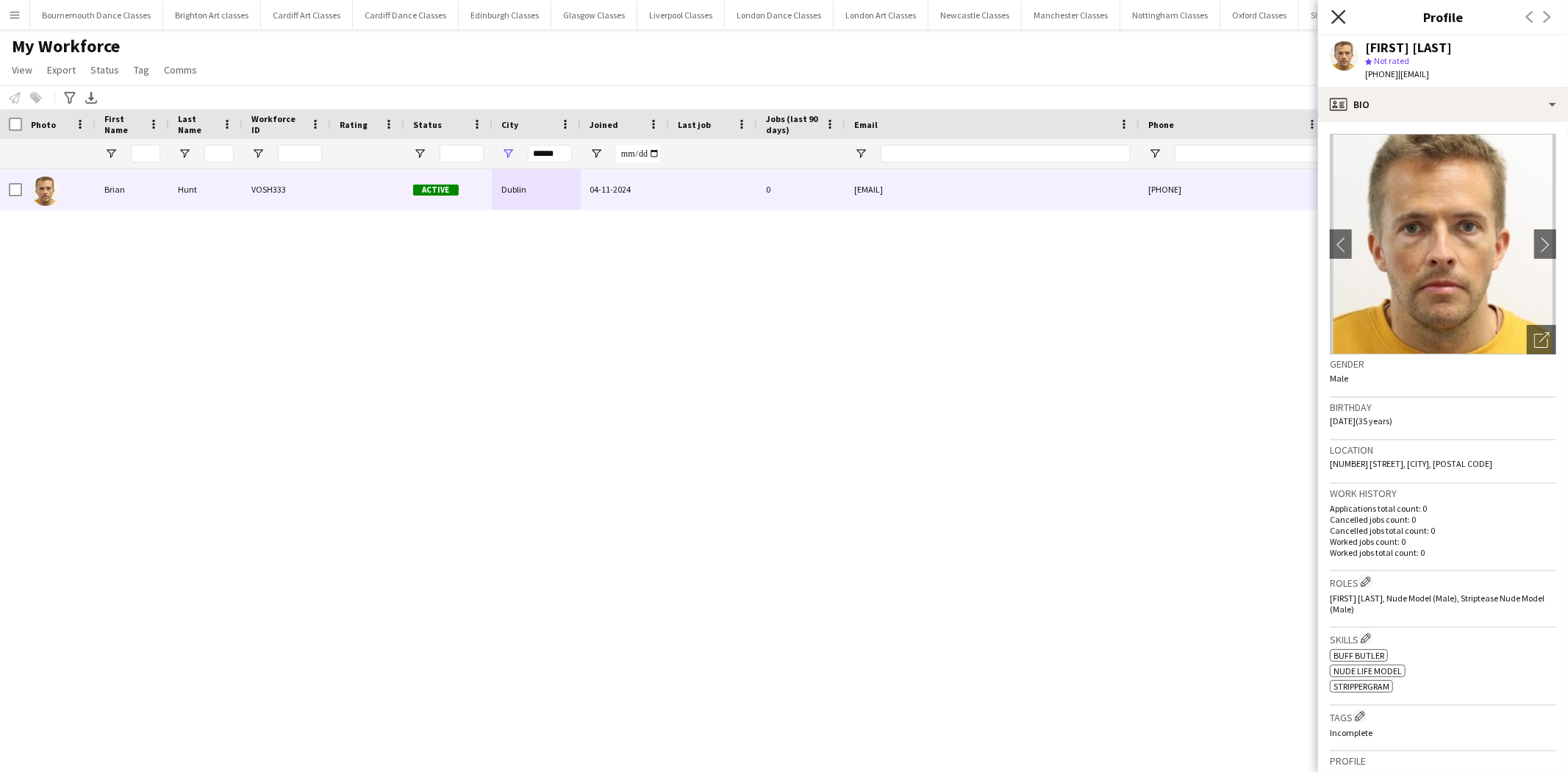 click on "Close pop-in" 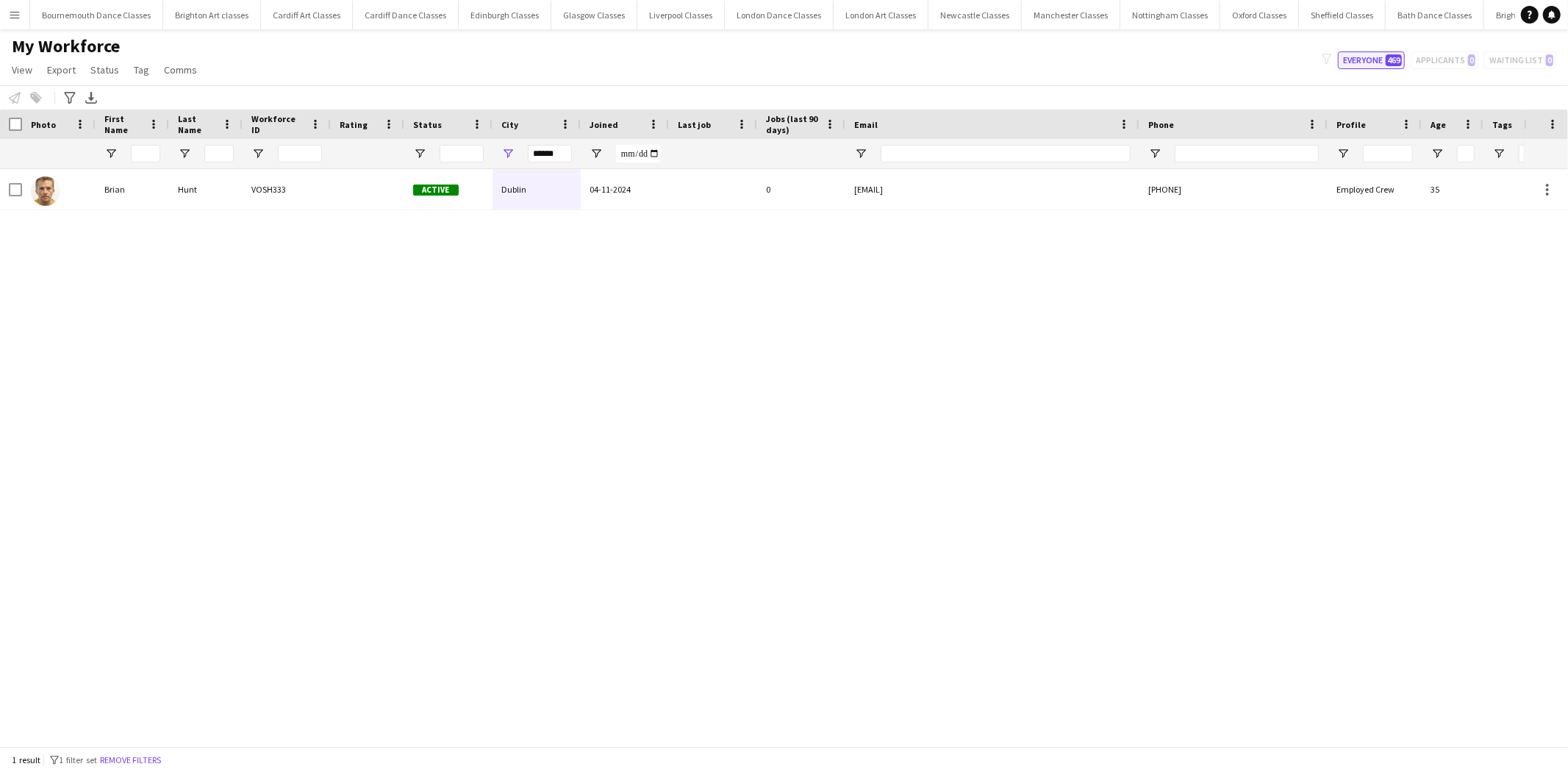 click on "Everyone 469" 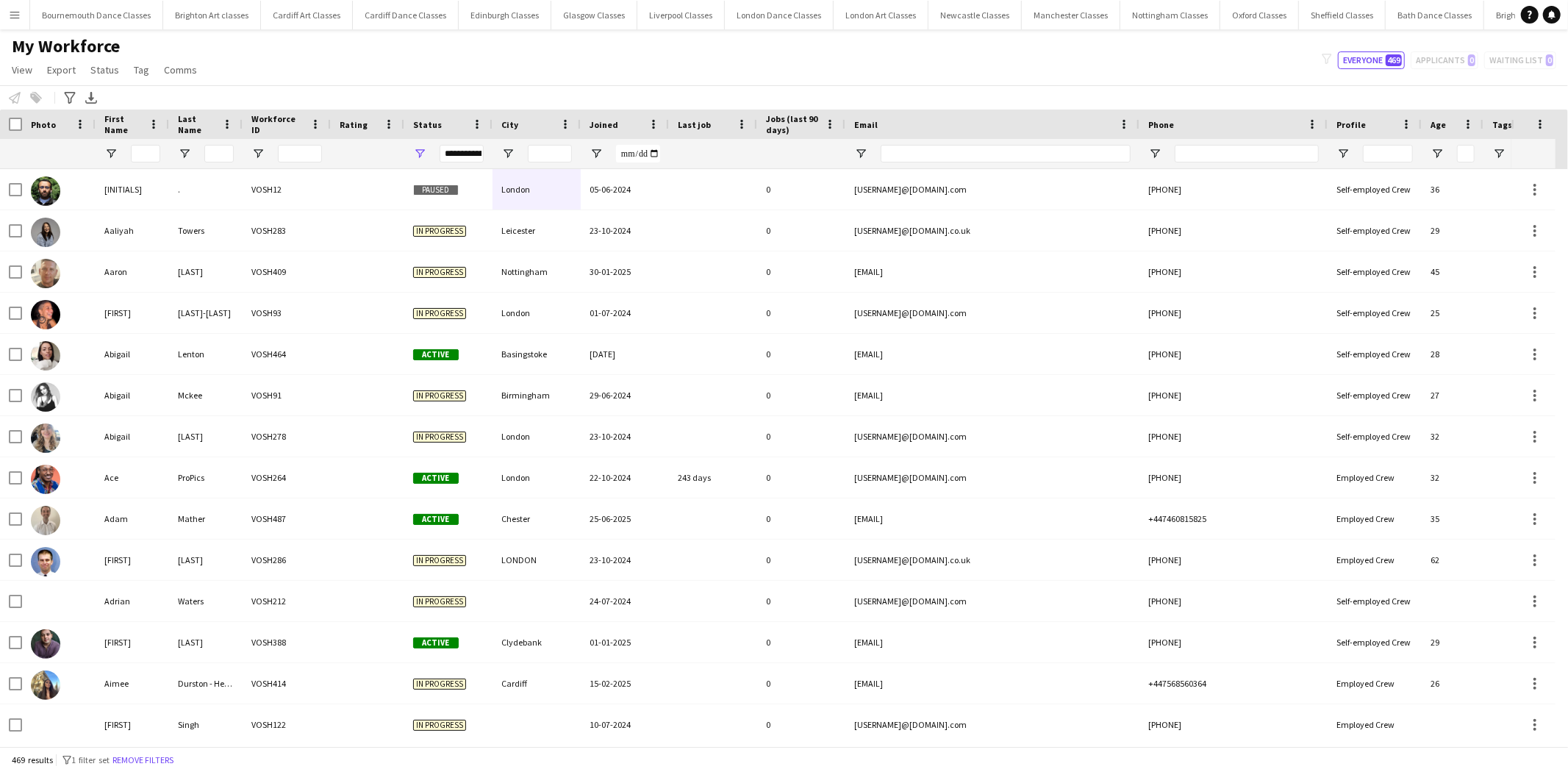 click on "Menu" at bounding box center (15, 15) 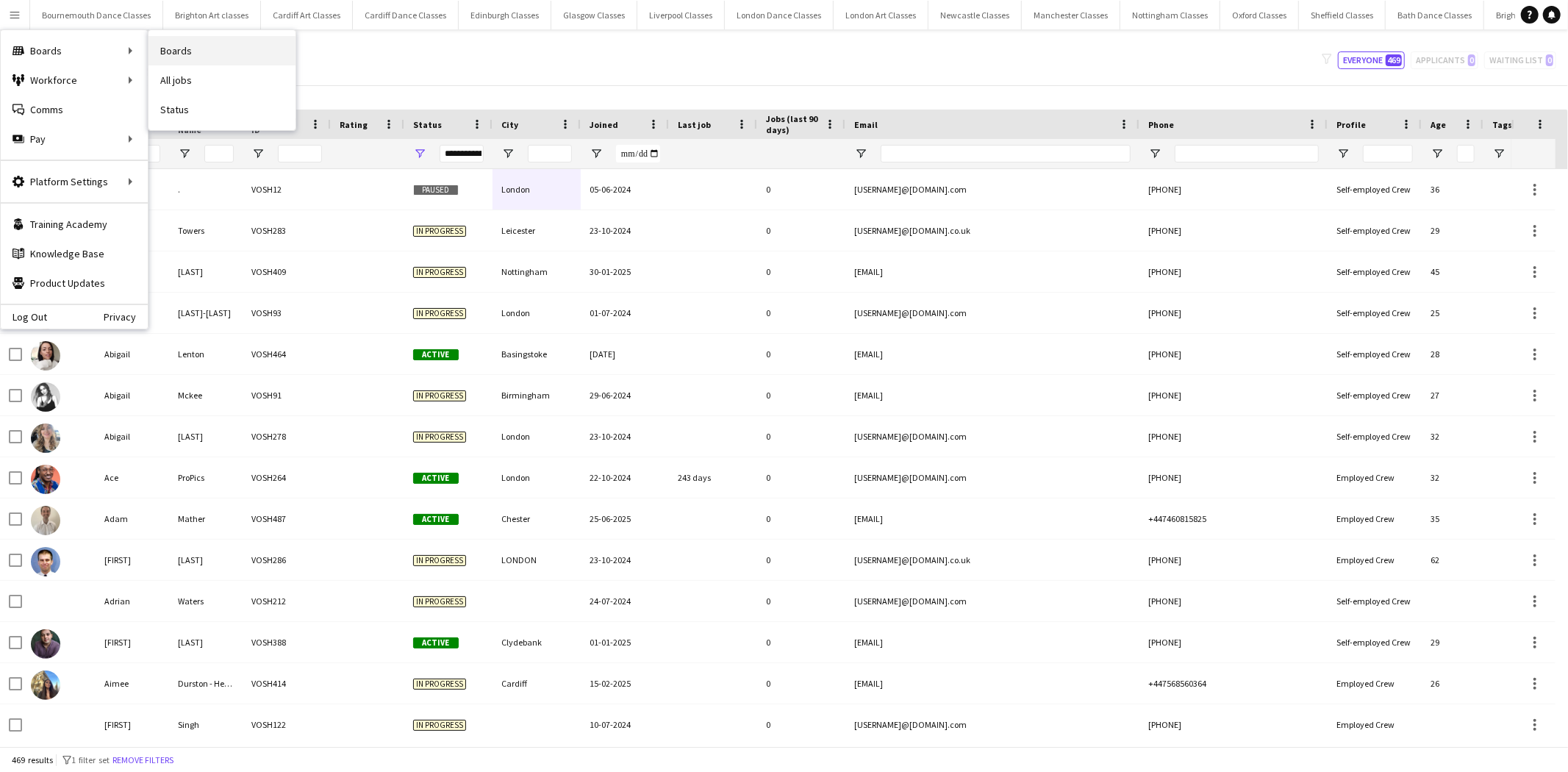 click on "Boards" at bounding box center (222, 51) 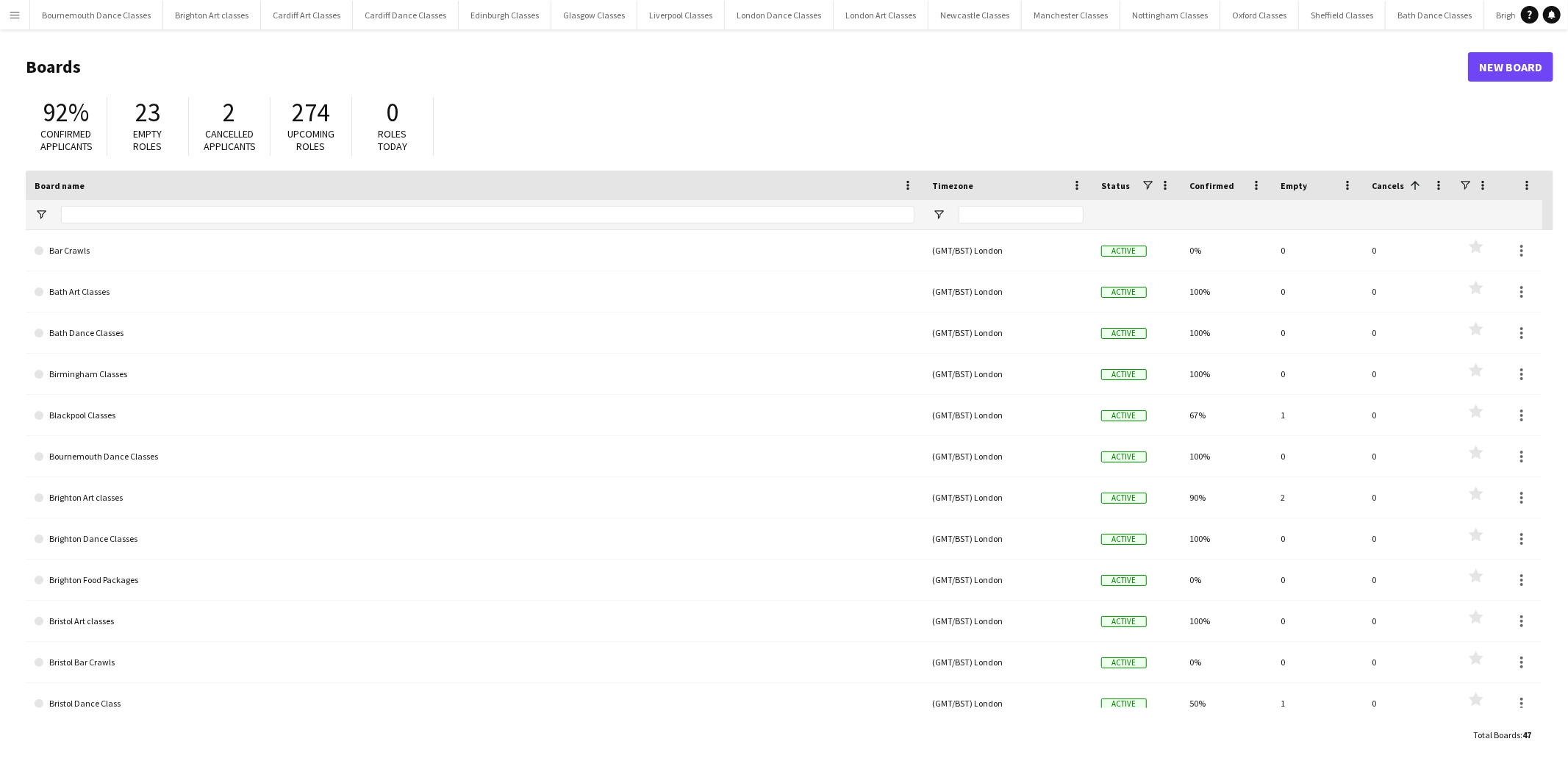 click on "Menu" at bounding box center (15, 15) 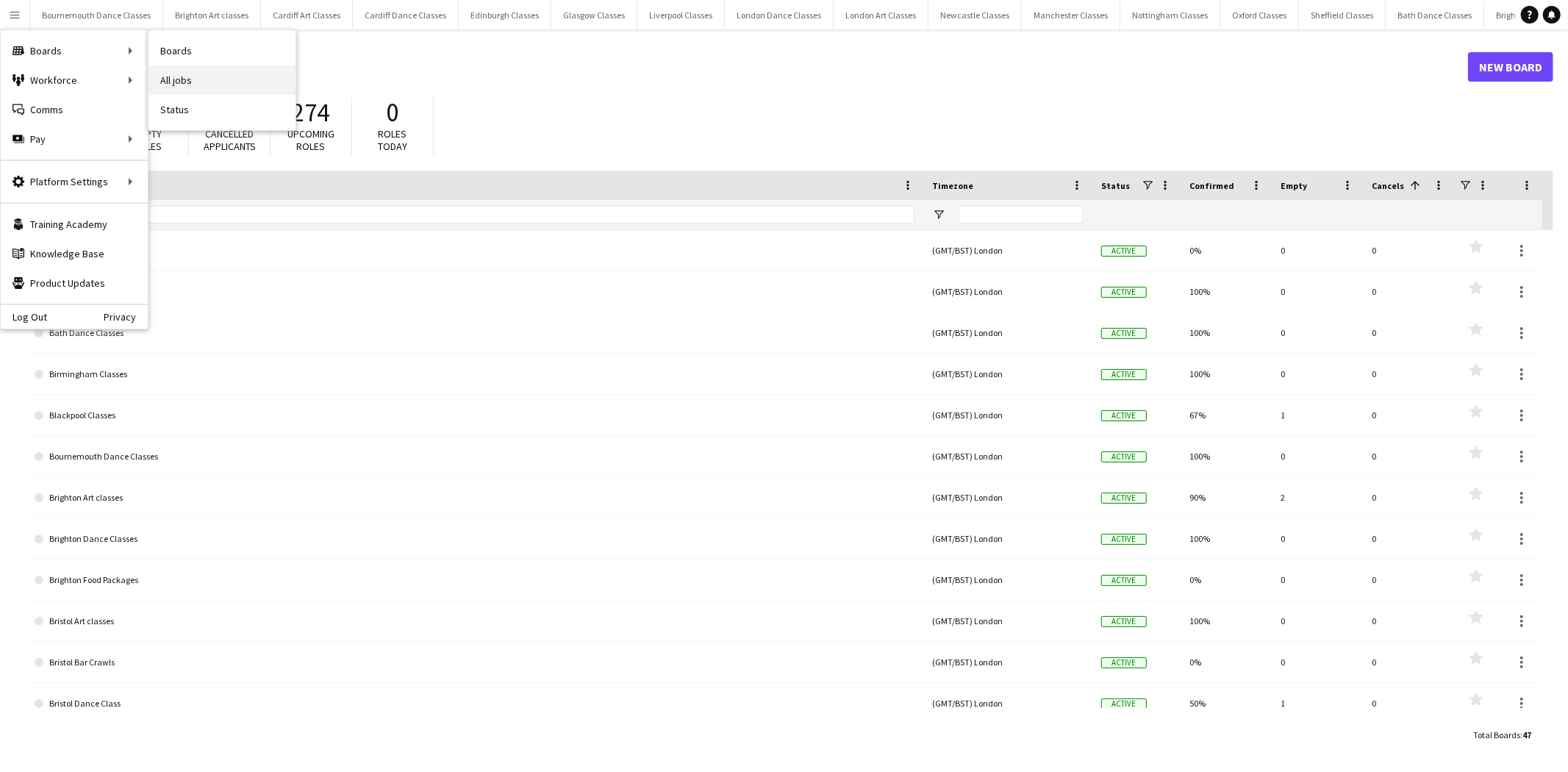 click on "All jobs" at bounding box center (222, 80) 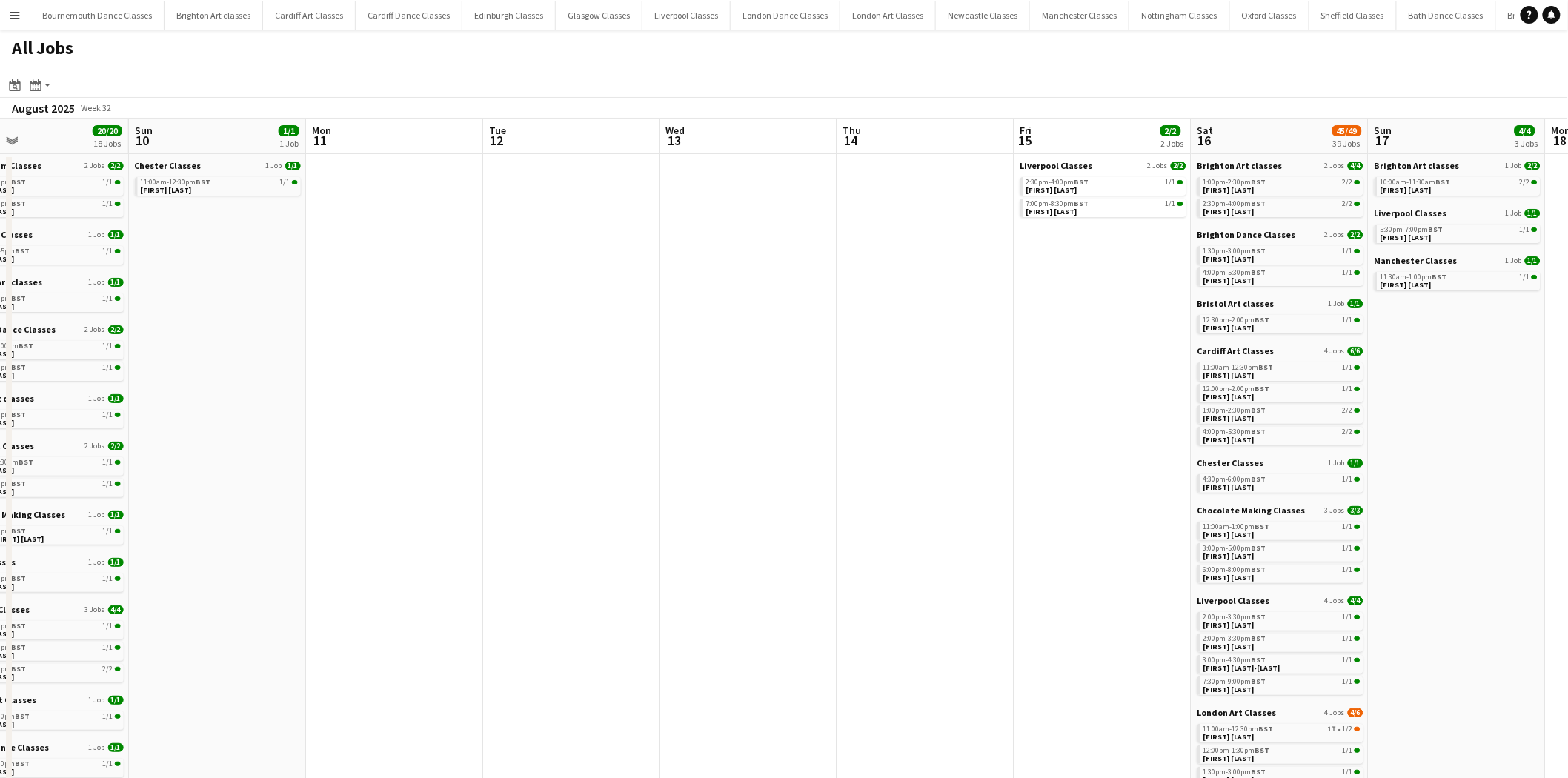 click on "All Jobs
Date picker
AUG 2025 AUG 2025 Monday M Tuesday T Wednesday W Thursday T Friday F Saturday S Sunday S  AUG   [DATE]   [DATE]   [DATE]   [DATE]   [DATE]   [DATE]   [DATE]   [DATE]   [DATE]   [DATE]   [DATE]   [DATE]   [DATE]   [DATE]   [DATE]   [DATE]   [DATE]   [DATE]   [DATE]   [DATE]   [DATE]   [DATE]   [DATE]   [DATE]   [DATE]   [DATE]   [DATE]   [DATE]   [DATE]   [DATE]   [DATE]
Comparison range
Comparison range
Today
Month view / Day view
Day view by Board Day view by Job Month view  August 2025   Week 32
Expand/collapse
Wed   [DATE]   Jobs   Thu   [DATE]   Fri   [DATE]   Jobs   Sat   [DATE]   Jobs   Sun   [DATE]   Job   Mon   [DATE]   Tue   [DATE]   Wed   [DATE]   Thu   [DATE]   Fri   [DATE]   Jobs   Sat   [DATE]   Jobs   Sun   [DATE]   Jobs   Mon   [DATE]   Tue   [DATE]   [CITY] Classes   Job   [TIME]-[TIME]    BST   [FIRST] [LAST]   [CITY] Classes   Job   [TIME]-[TIME]    BST   [FIRST] [LAST]   [CITY] Classes   Nottingham Classes" 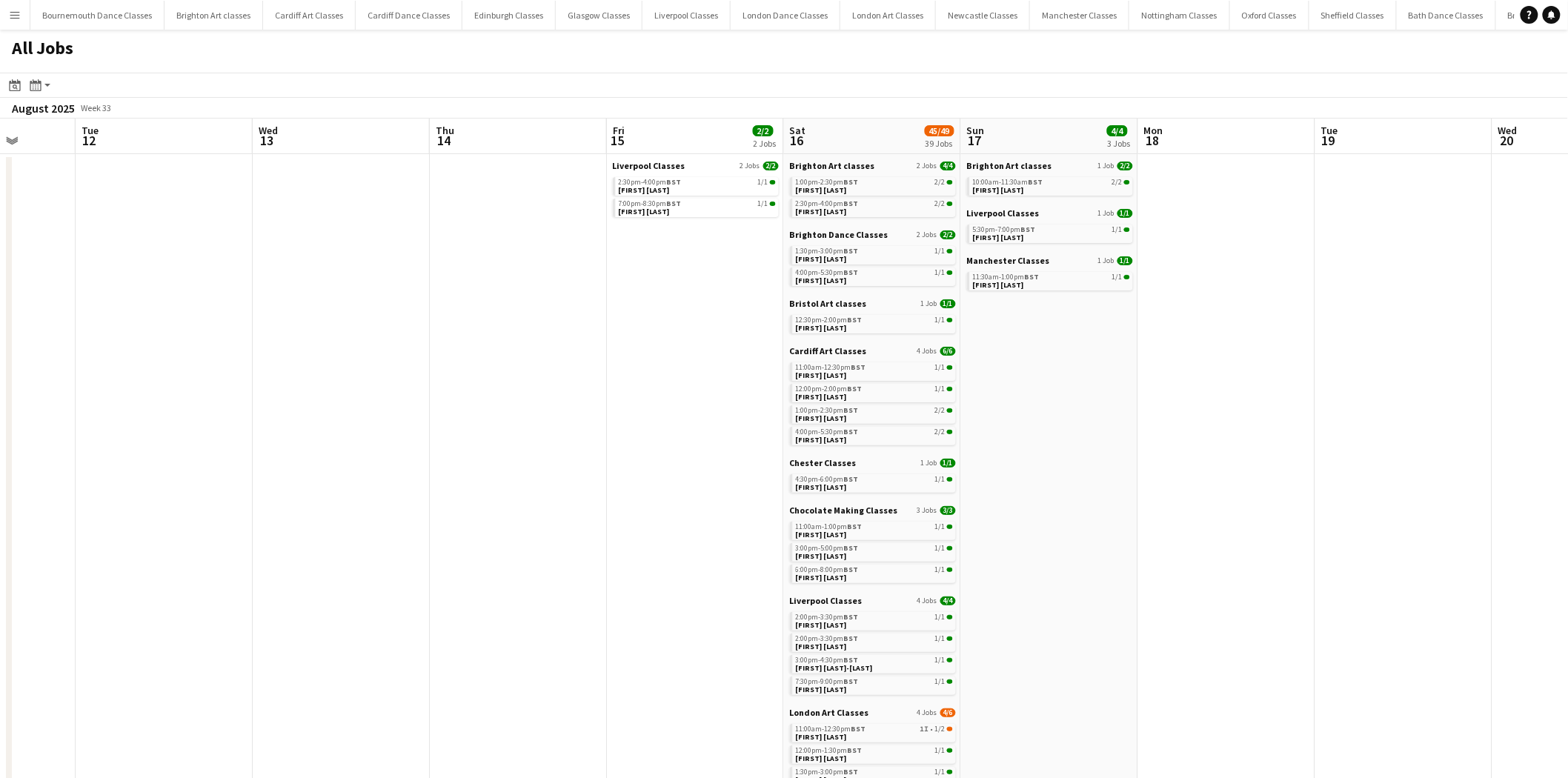 drag, startPoint x: 737, startPoint y: 422, endPoint x: 428, endPoint y: 413, distance: 309.13104 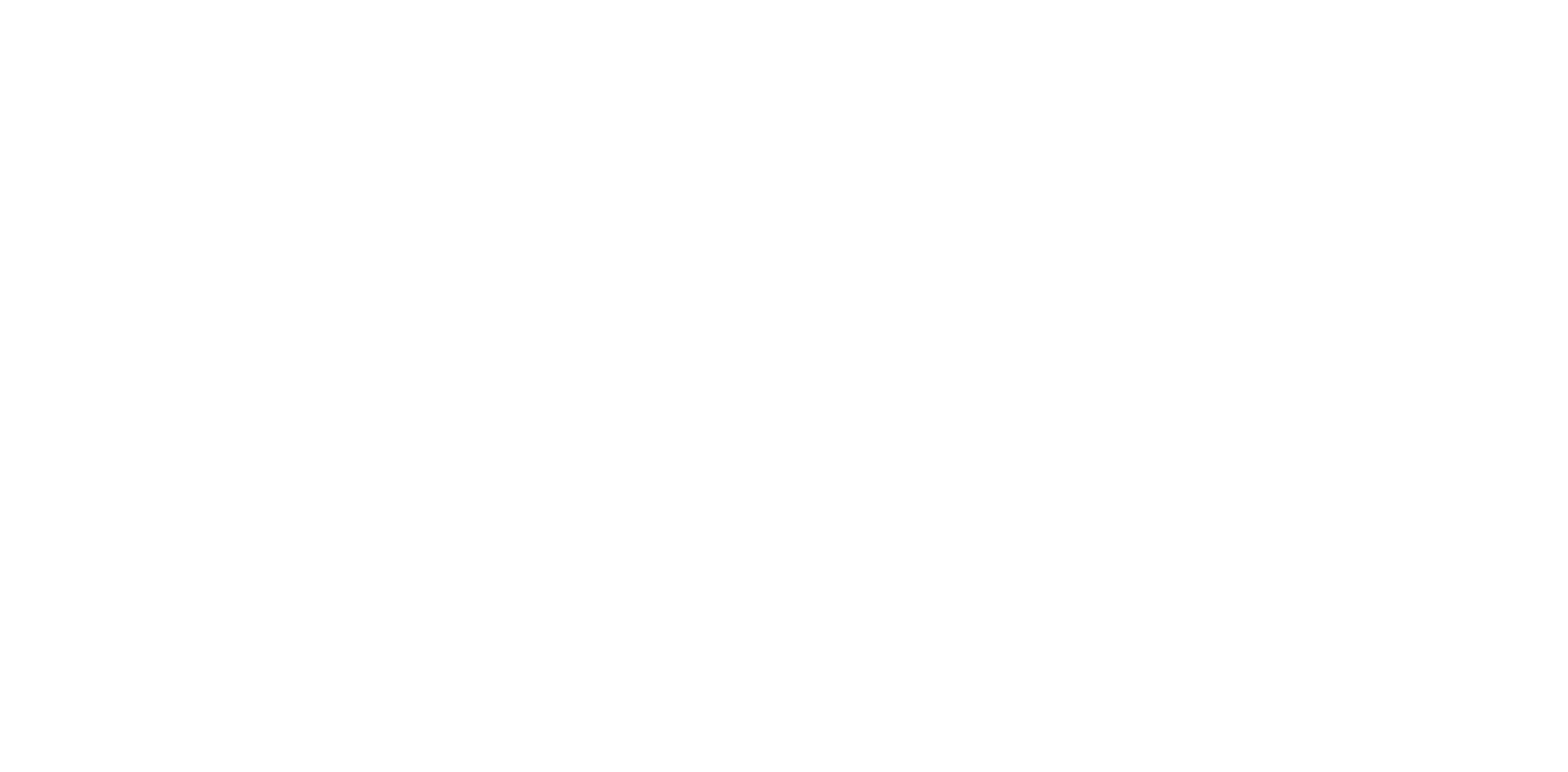 scroll, scrollTop: 0, scrollLeft: 0, axis: both 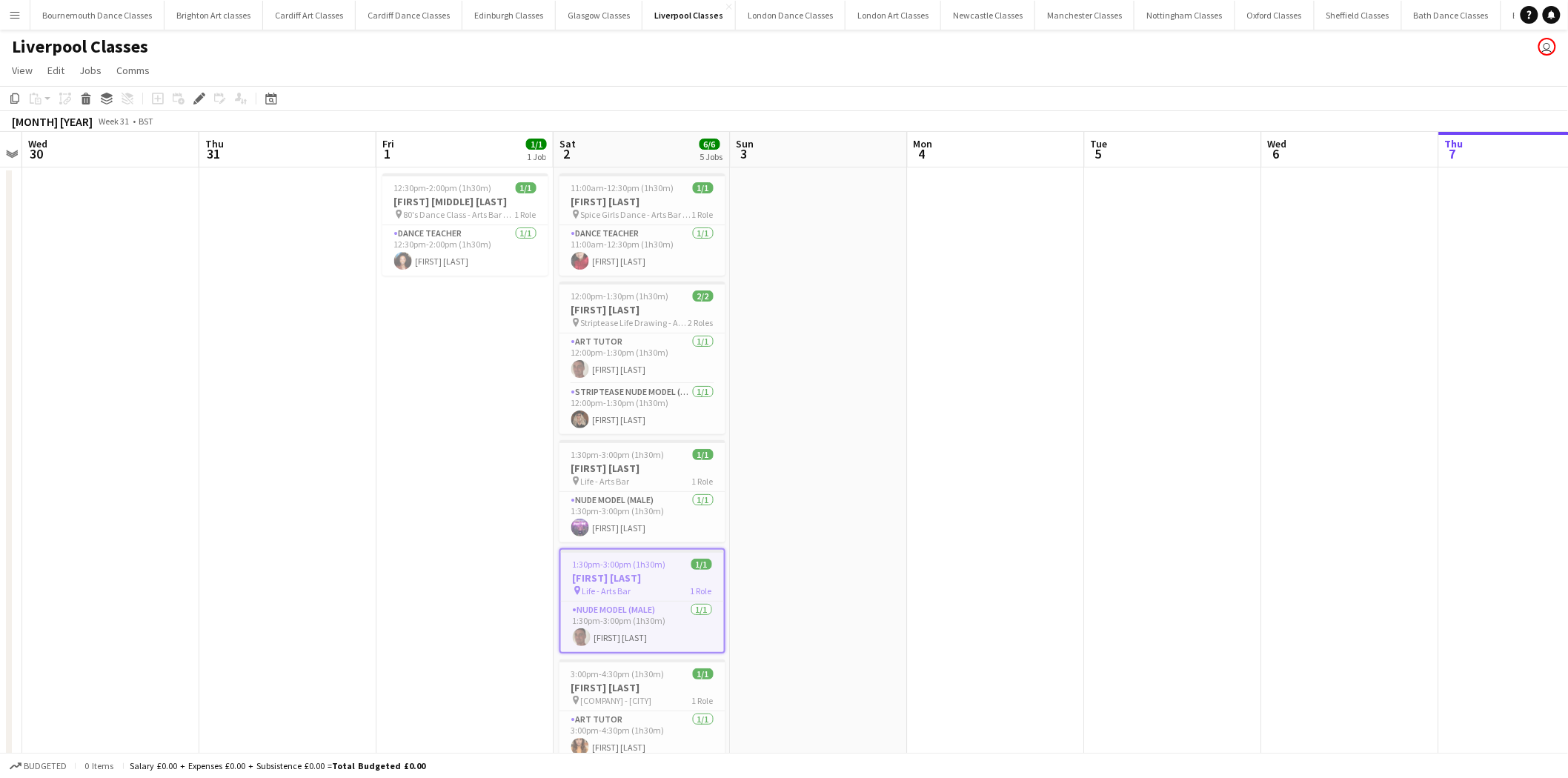 click at bounding box center [819, 481] 